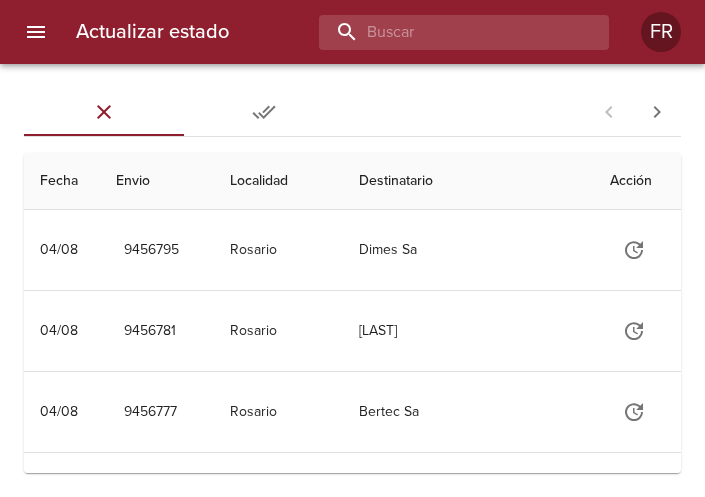 drag, startPoint x: 0, startPoint y: 0, endPoint x: 505, endPoint y: 31, distance: 505.9506 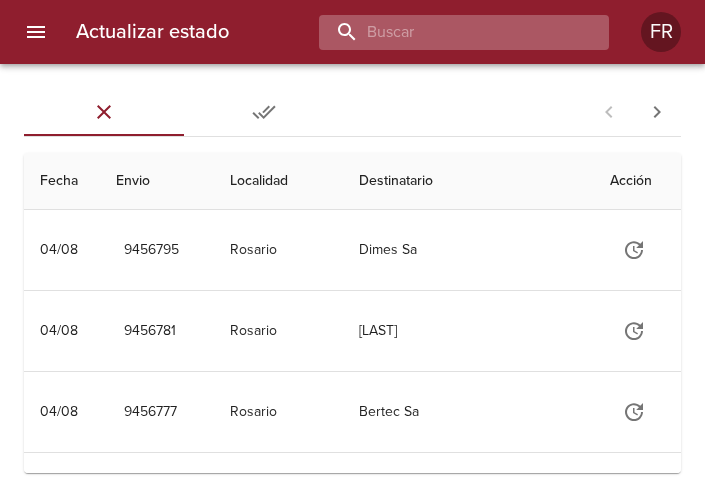 scroll, scrollTop: 0, scrollLeft: 0, axis: both 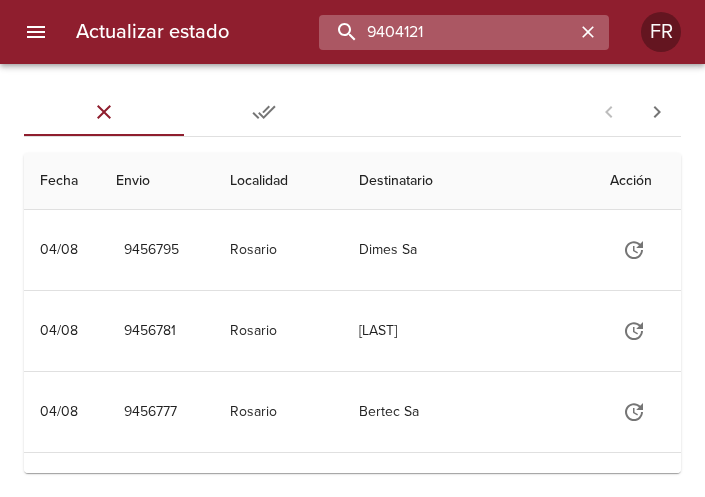 type on "9404121" 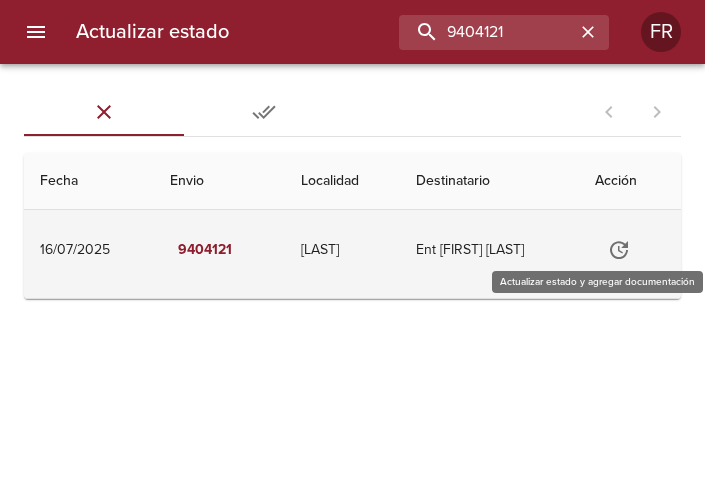 click 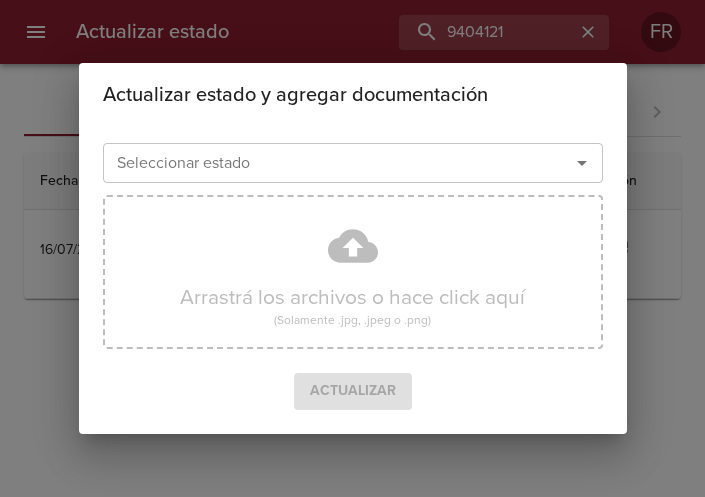 click 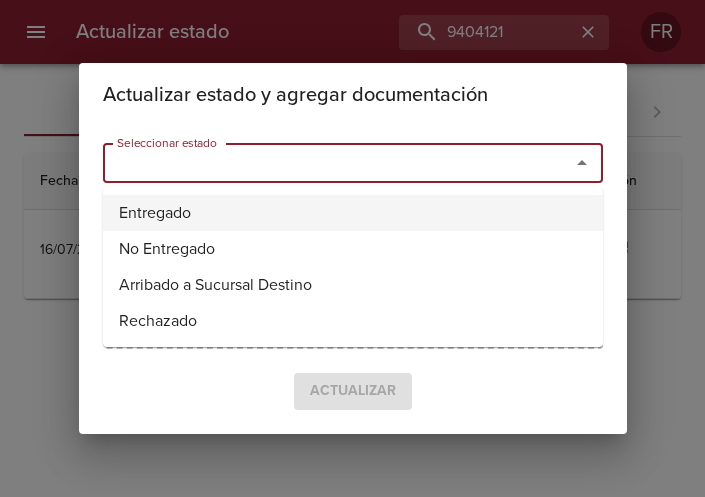 click on "Entregado" at bounding box center [353, 213] 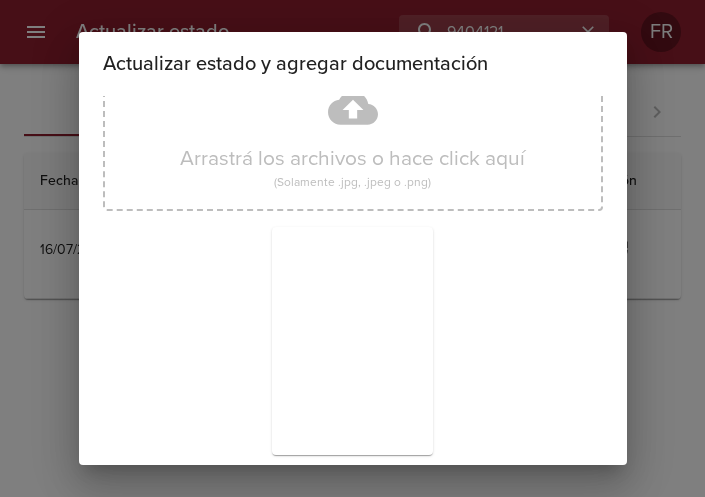 scroll, scrollTop: 285, scrollLeft: 0, axis: vertical 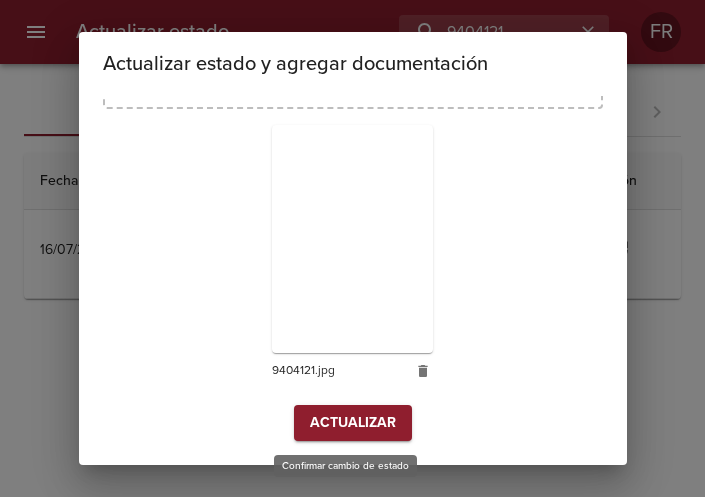 click on "Actualizar" at bounding box center [353, 423] 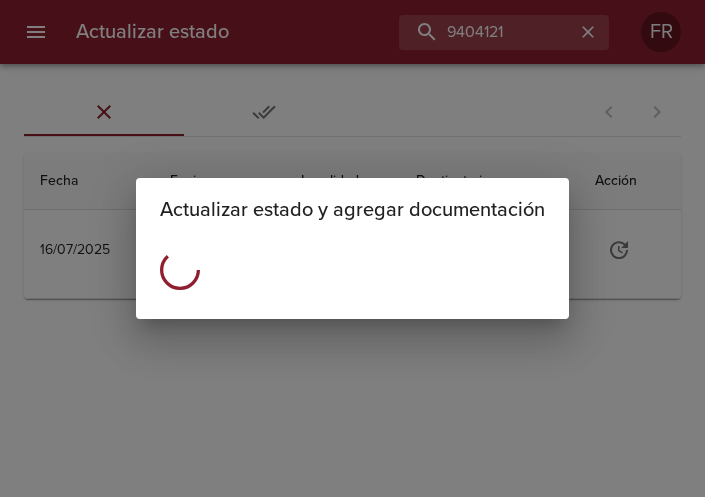 scroll, scrollTop: 0, scrollLeft: 0, axis: both 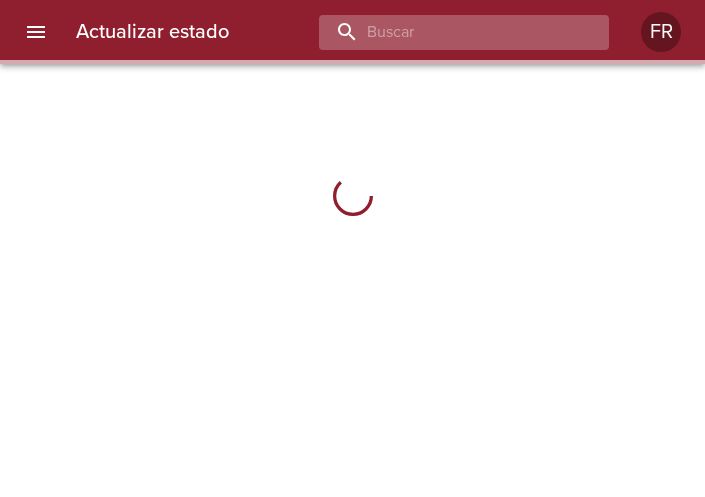 click at bounding box center (447, 32) 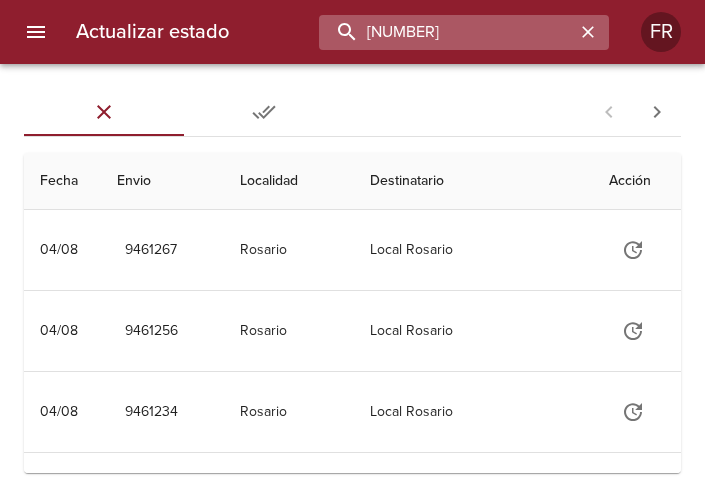 type on "9404132" 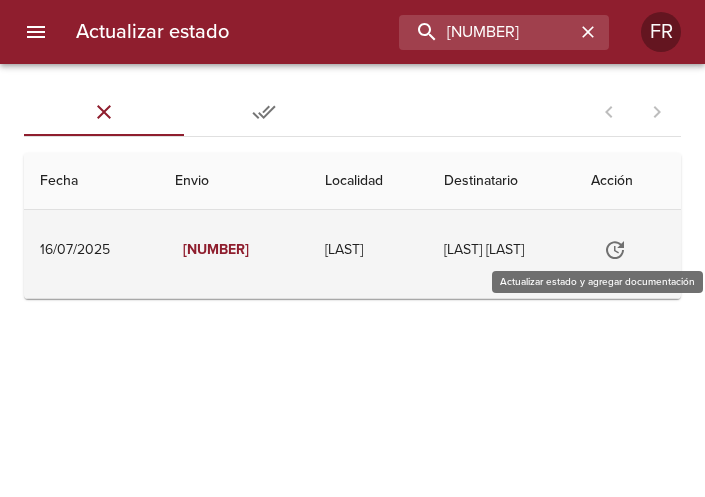 click 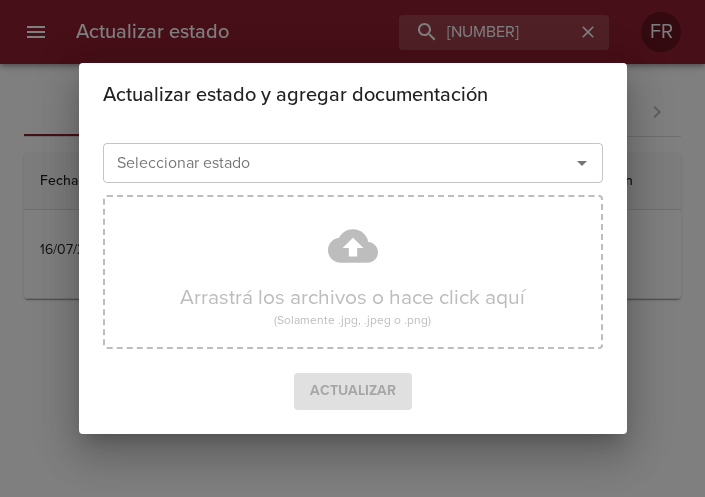 click 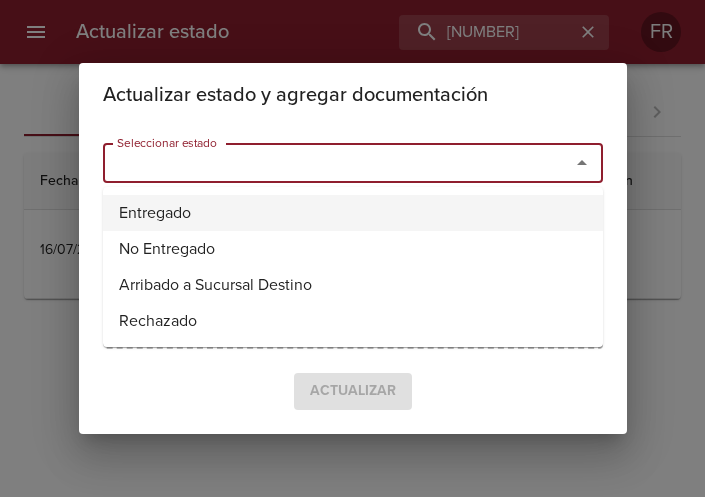 click on "Entregado" at bounding box center [353, 213] 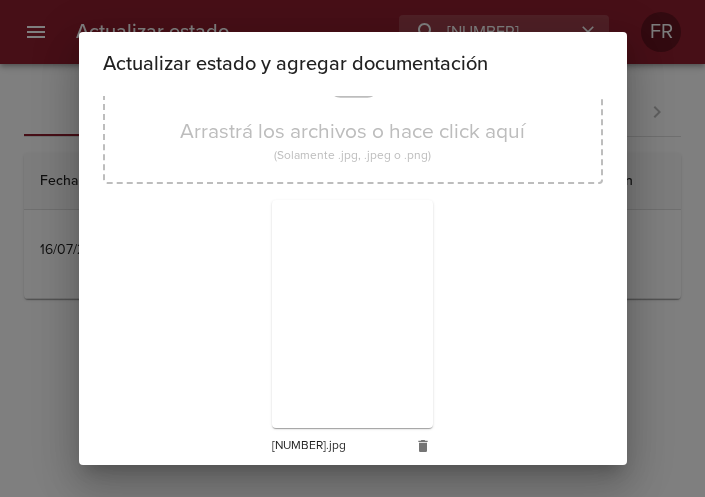 scroll, scrollTop: 285, scrollLeft: 0, axis: vertical 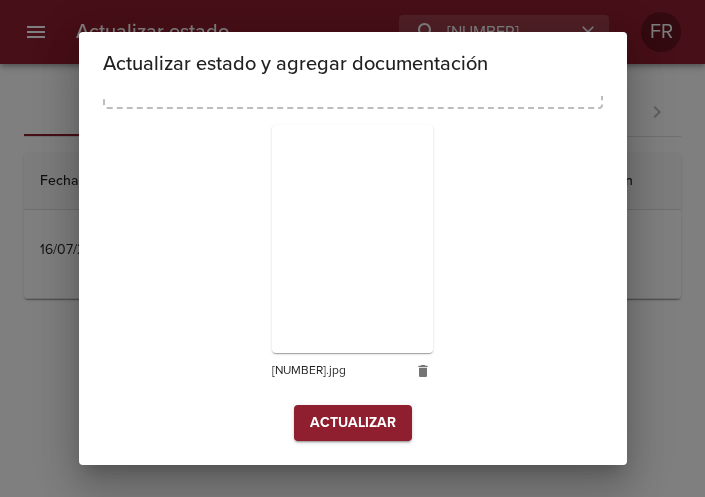 click on "Actualizar" at bounding box center [353, 423] 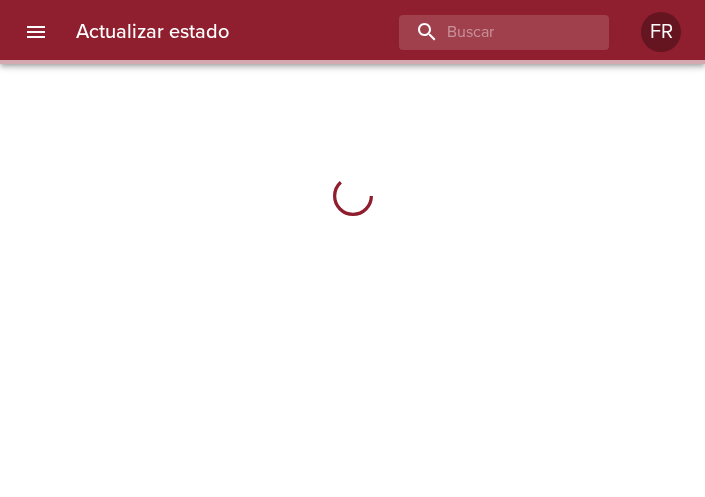 scroll, scrollTop: 0, scrollLeft: 0, axis: both 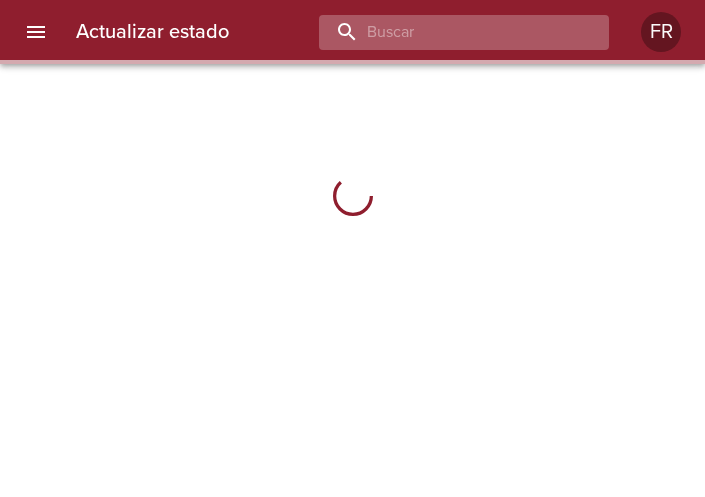click at bounding box center (447, 32) 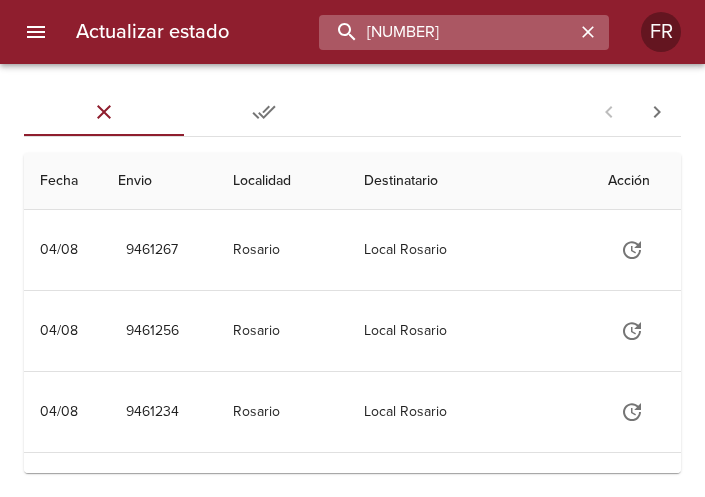 type on "9390949" 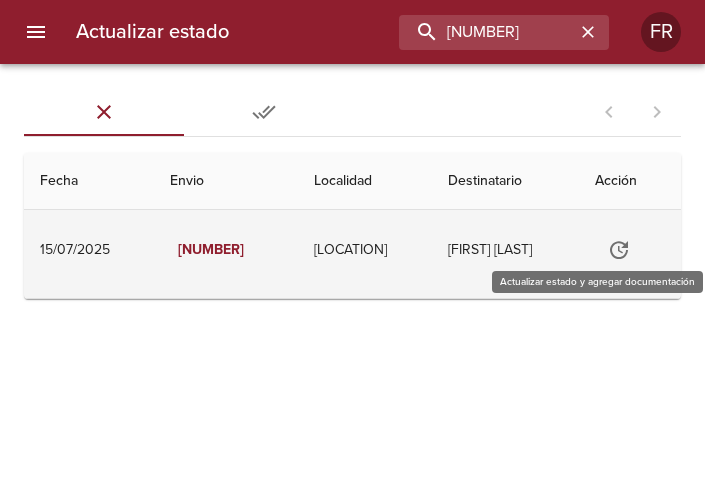 click at bounding box center [619, 250] 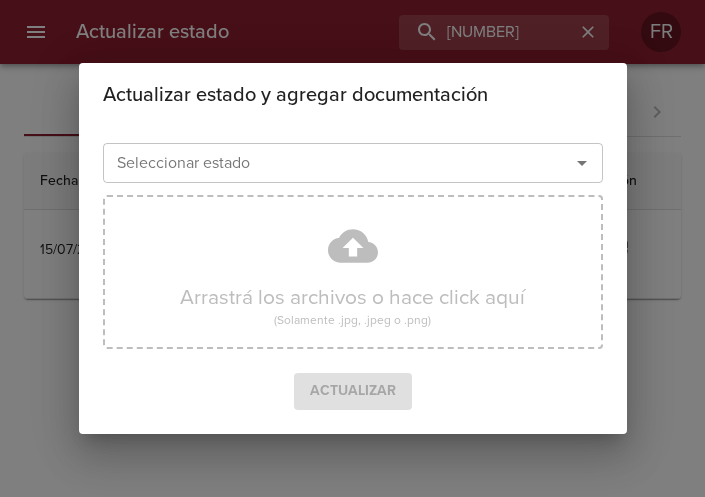 click 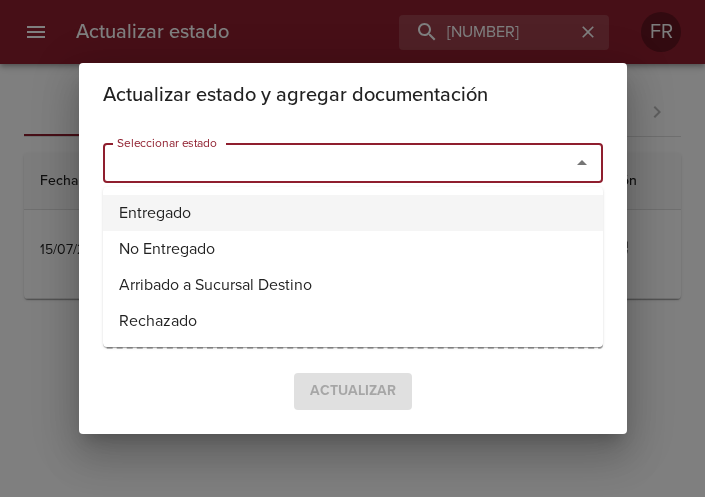 click on "Entregado" at bounding box center [353, 213] 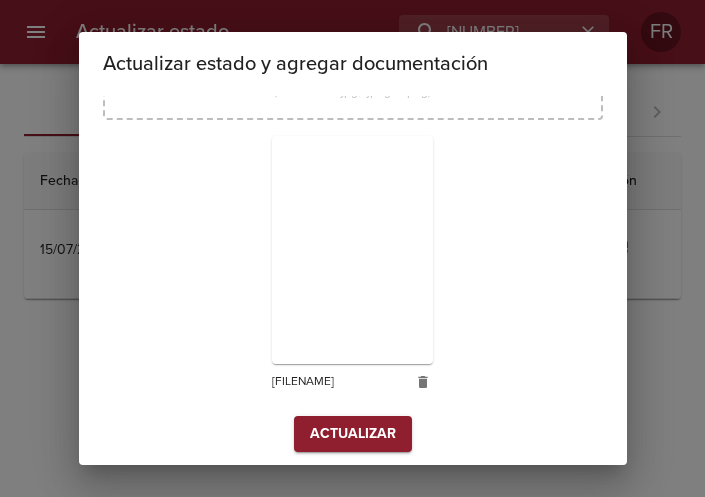 scroll, scrollTop: 285, scrollLeft: 0, axis: vertical 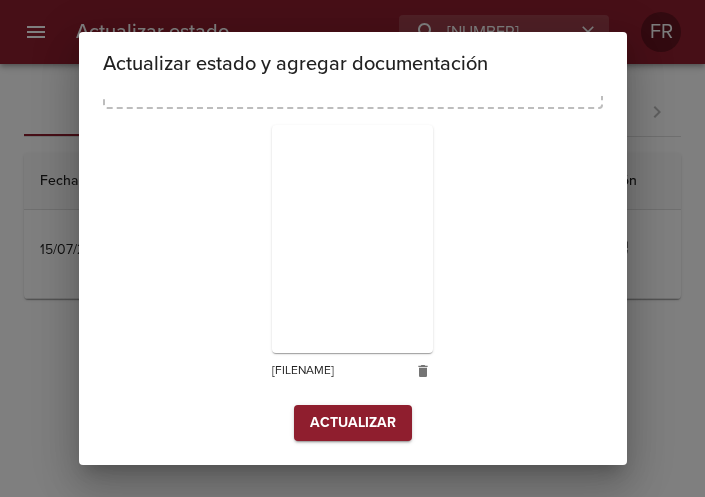 click on "Actualizar" at bounding box center [353, 423] 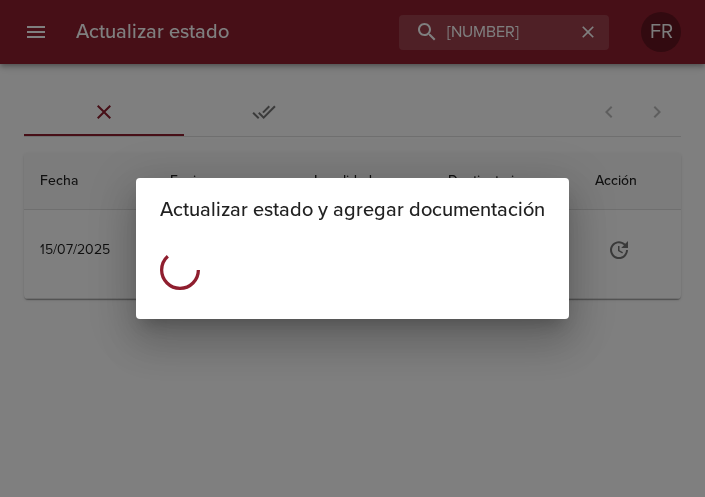 scroll, scrollTop: 0, scrollLeft: 0, axis: both 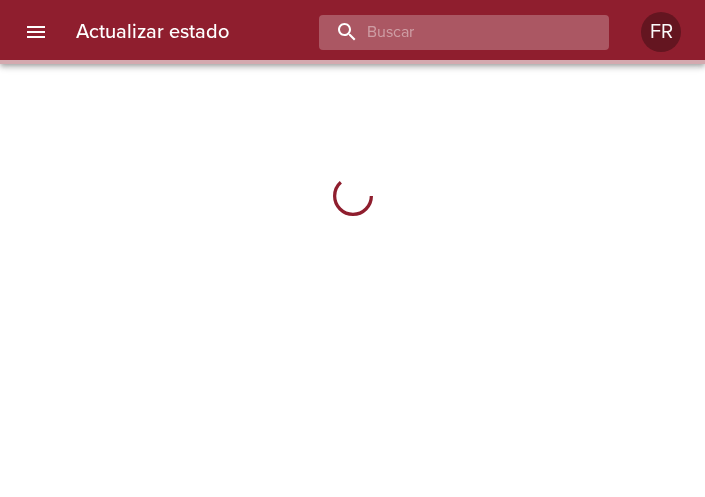 click at bounding box center (447, 32) 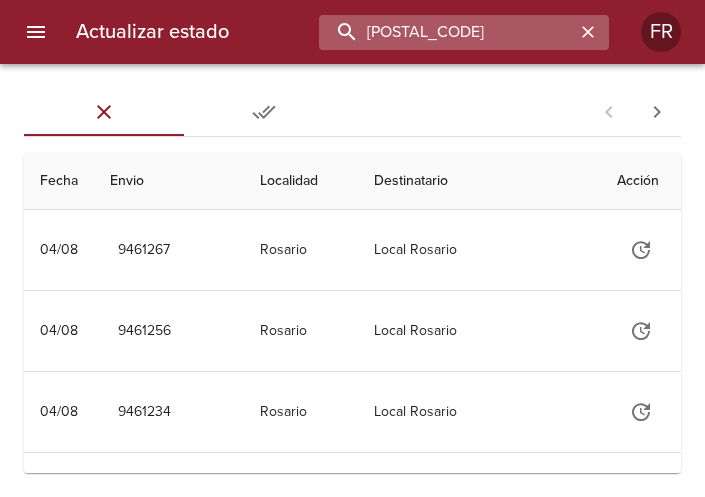 type on "9376794" 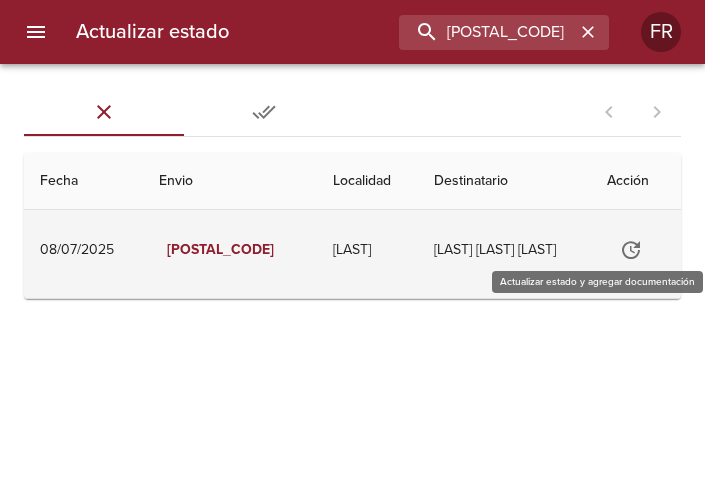 click at bounding box center [631, 250] 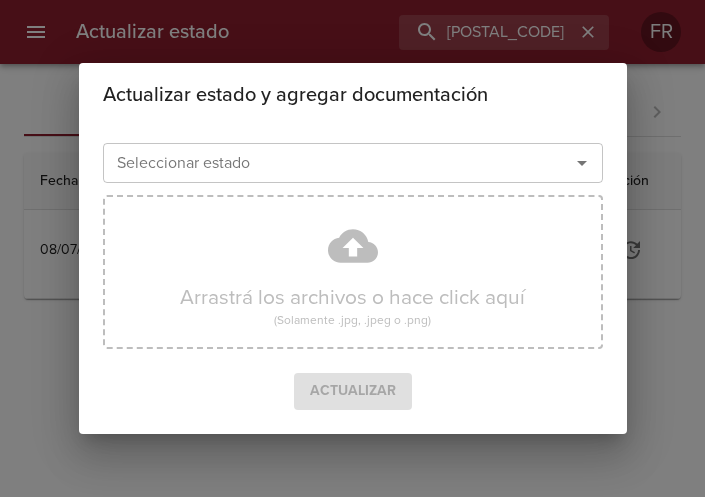 click 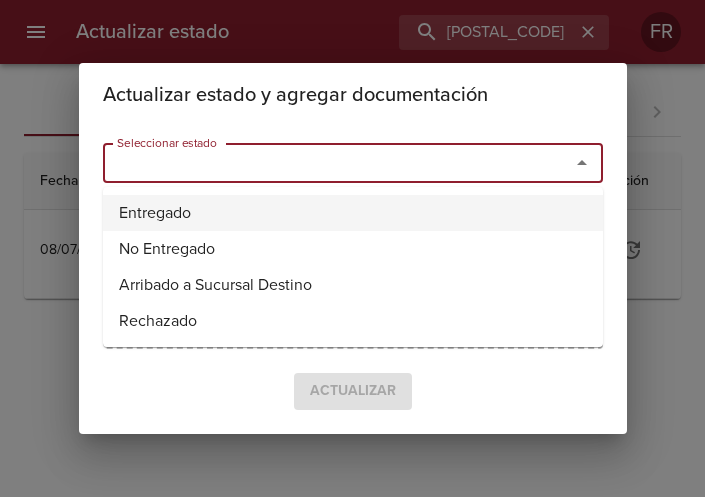 click on "Entregado" at bounding box center [353, 213] 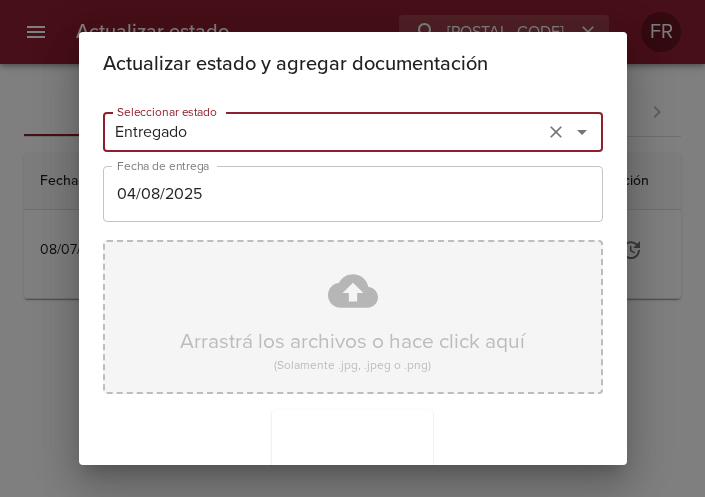 scroll, scrollTop: 285, scrollLeft: 0, axis: vertical 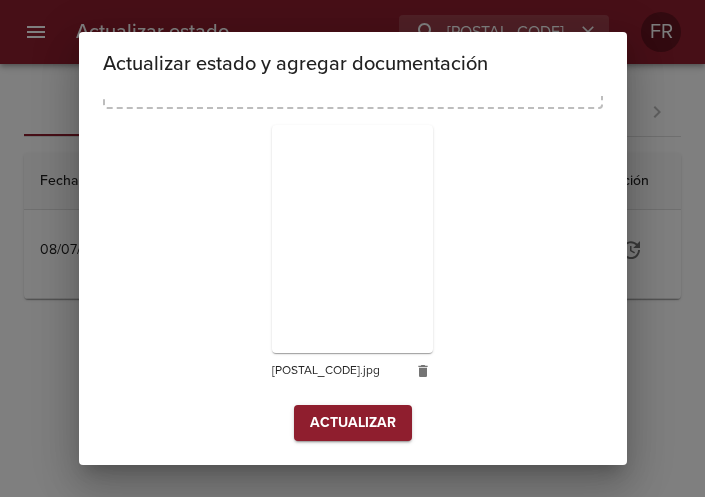 click on "Actualizar" at bounding box center [353, 423] 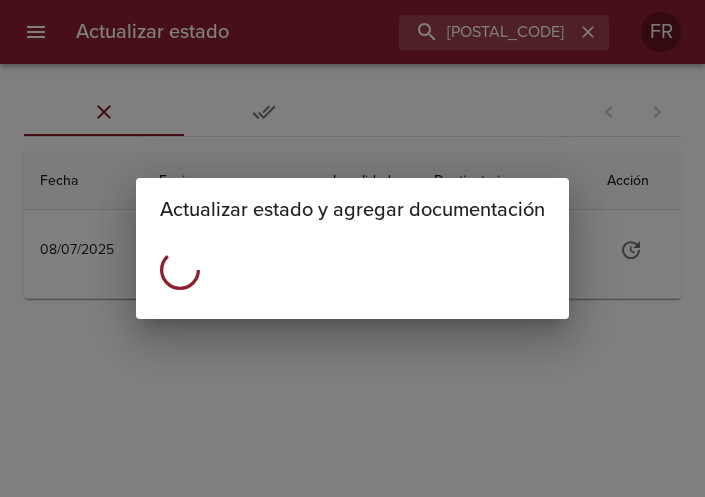 scroll, scrollTop: 0, scrollLeft: 0, axis: both 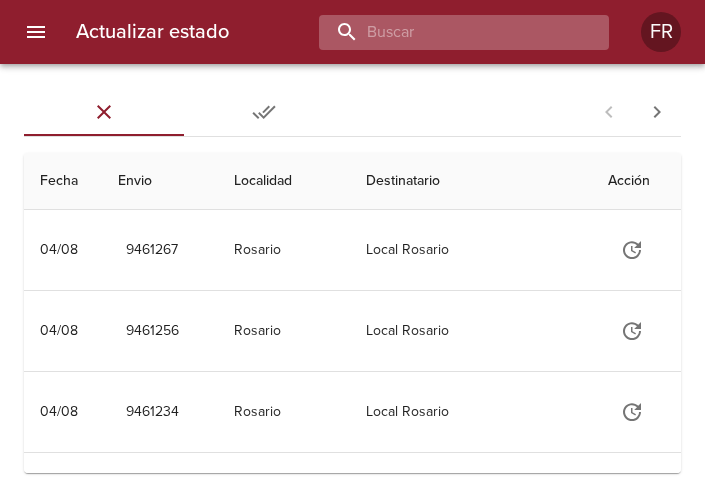 click at bounding box center [447, 32] 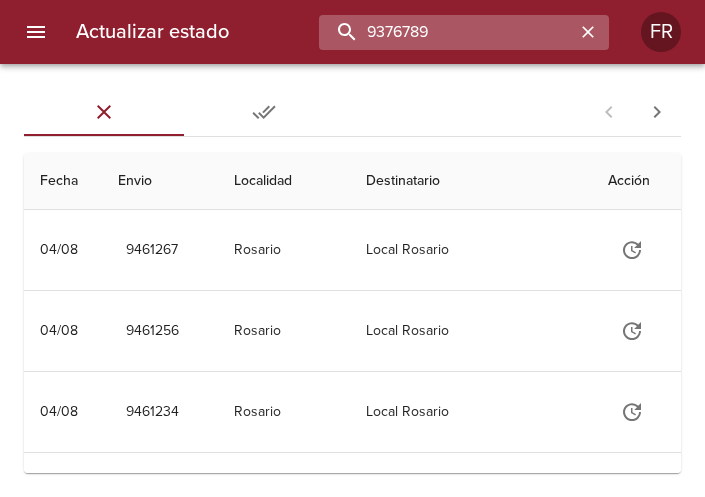 type on "9376789" 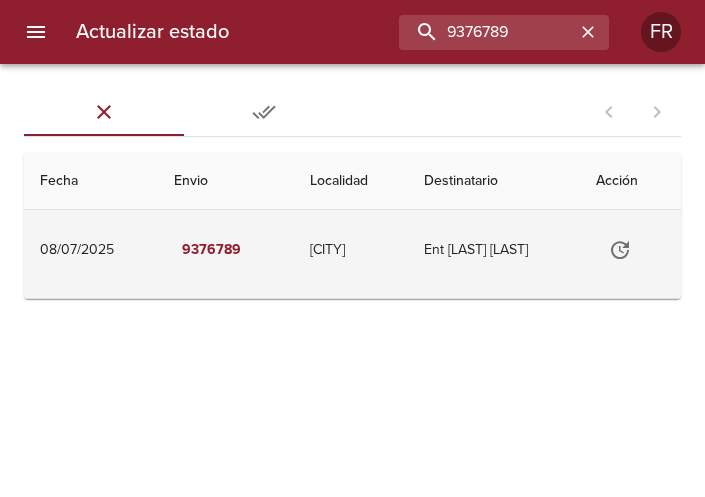 click 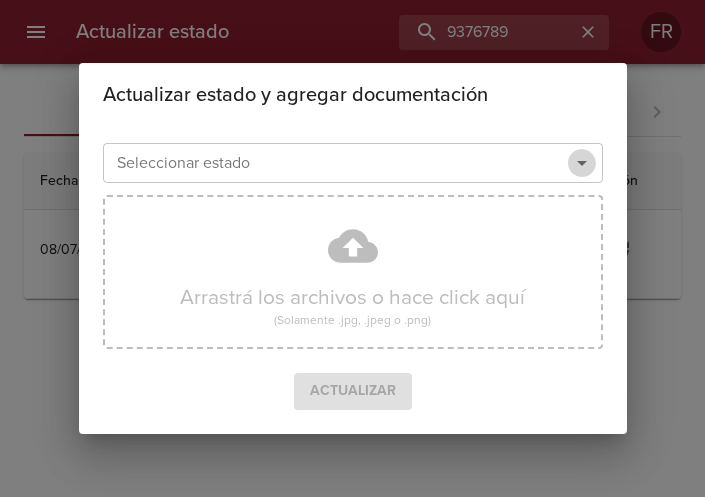 click 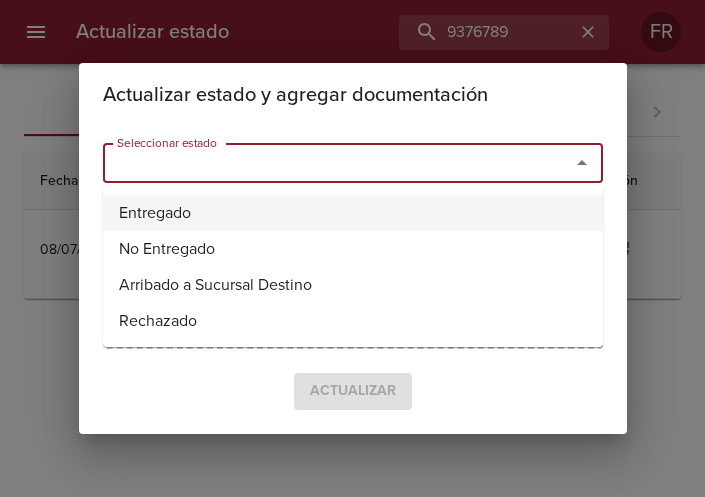 click on "Entregado" at bounding box center (353, 213) 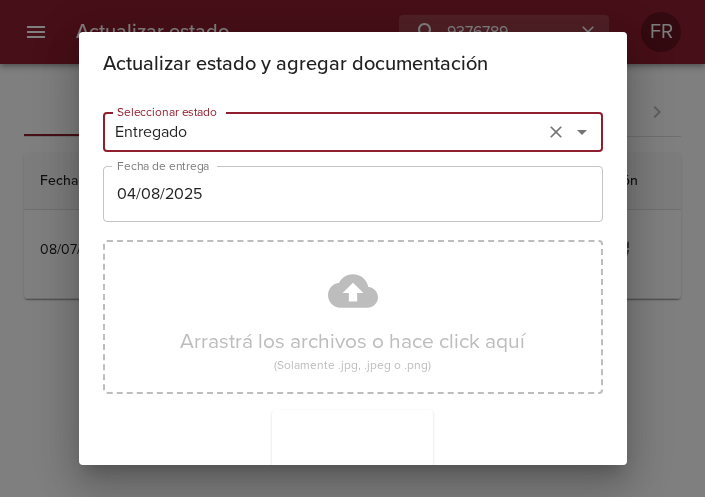 scroll, scrollTop: 285, scrollLeft: 0, axis: vertical 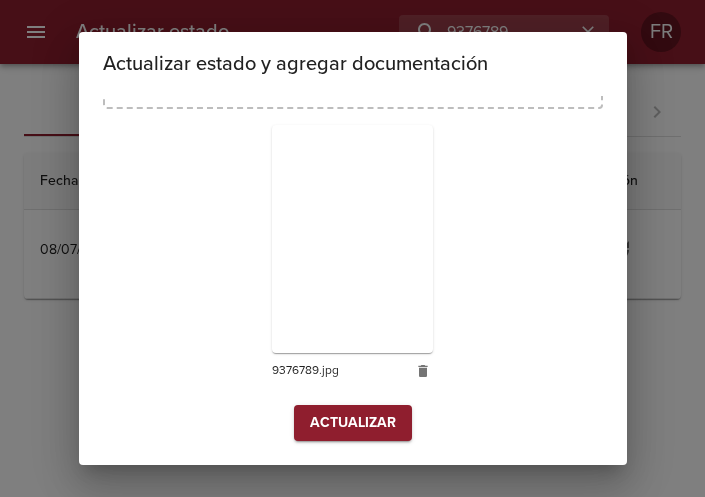 click on "Actualizar" at bounding box center (353, 423) 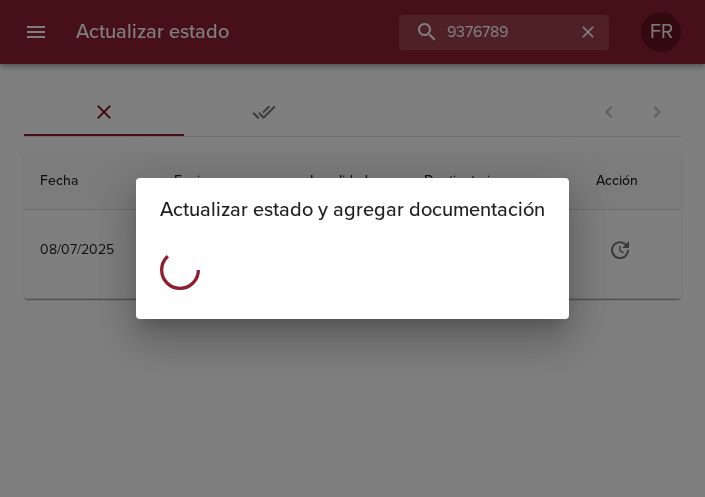 scroll, scrollTop: 0, scrollLeft: 0, axis: both 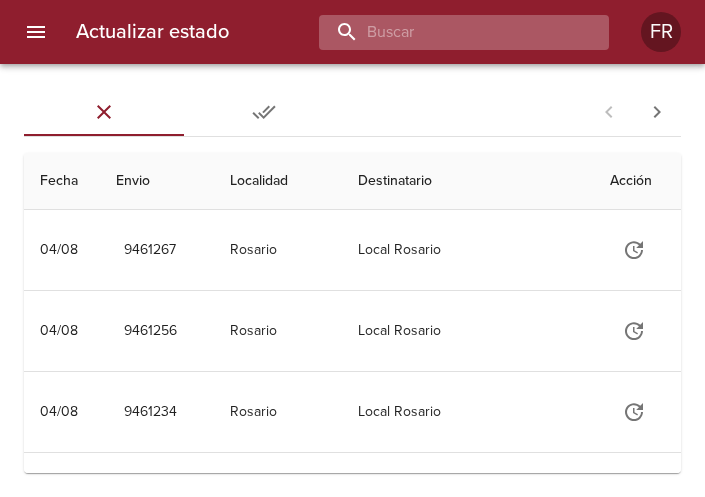 click at bounding box center (447, 32) 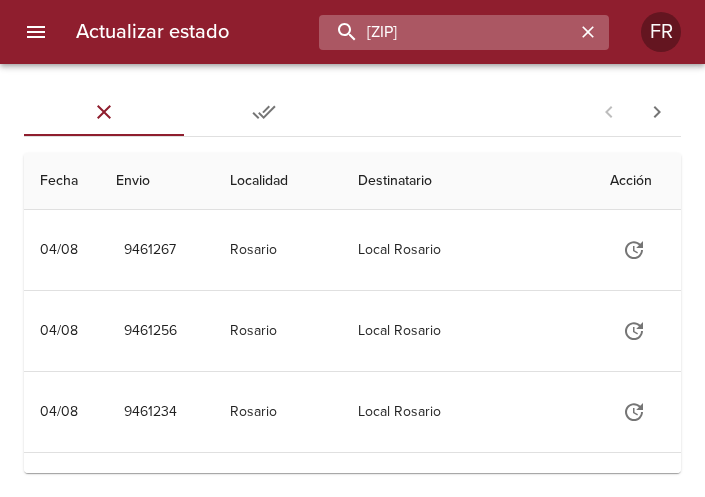 type on "9432203" 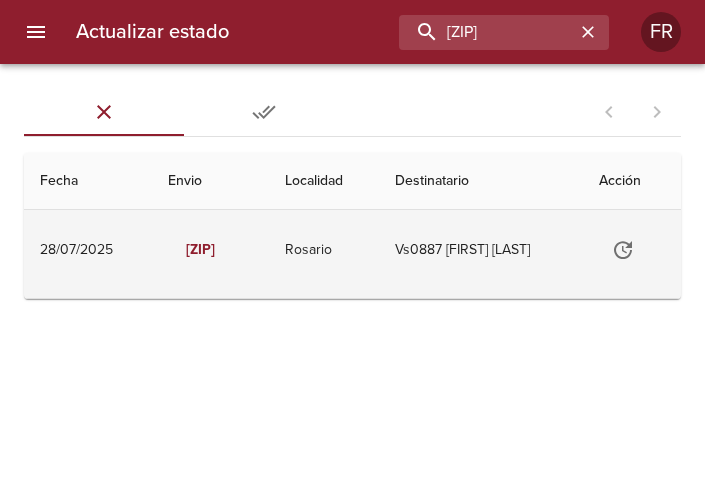 click 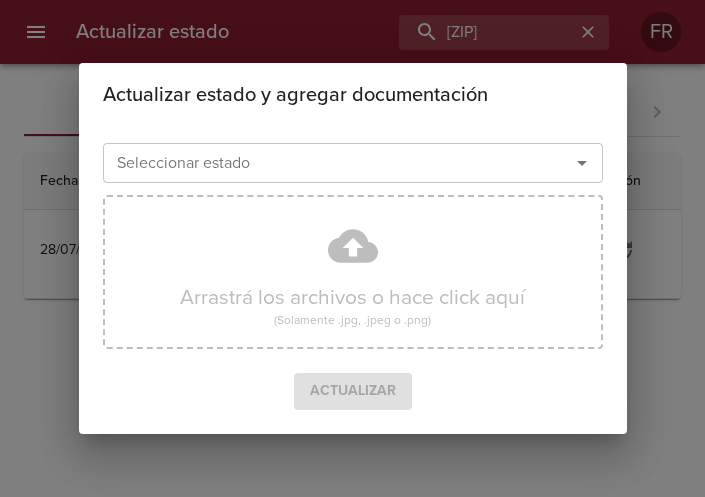 click at bounding box center [568, 163] 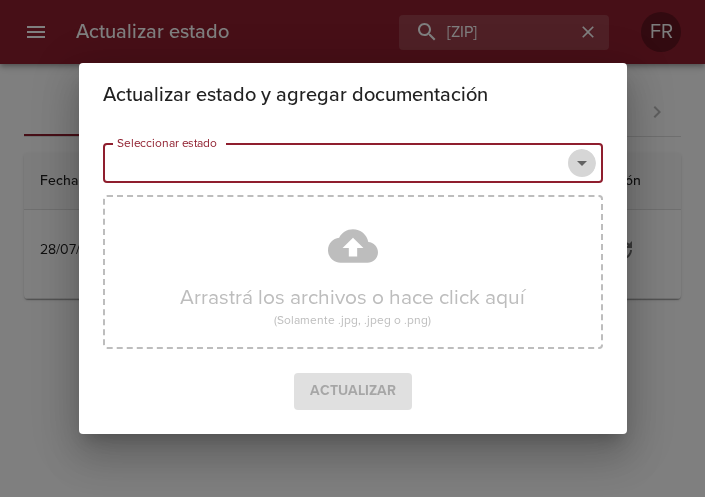 click 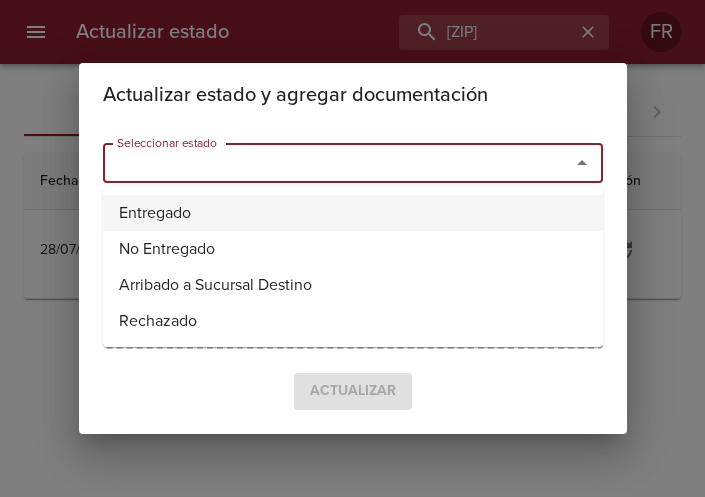 click on "Entregado" at bounding box center [353, 213] 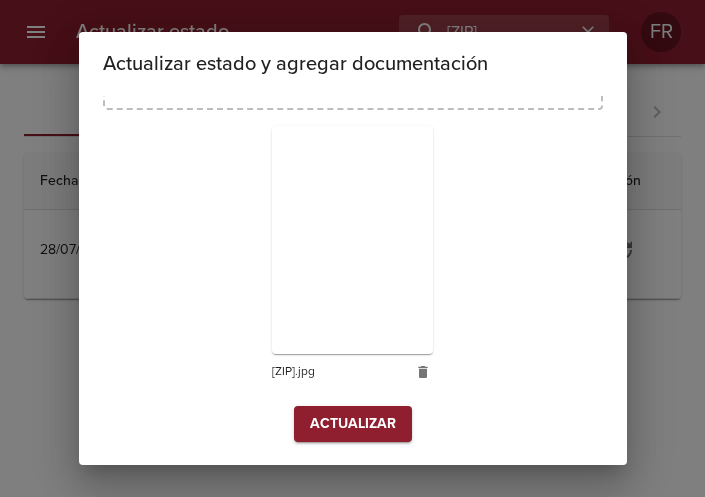 scroll, scrollTop: 285, scrollLeft: 0, axis: vertical 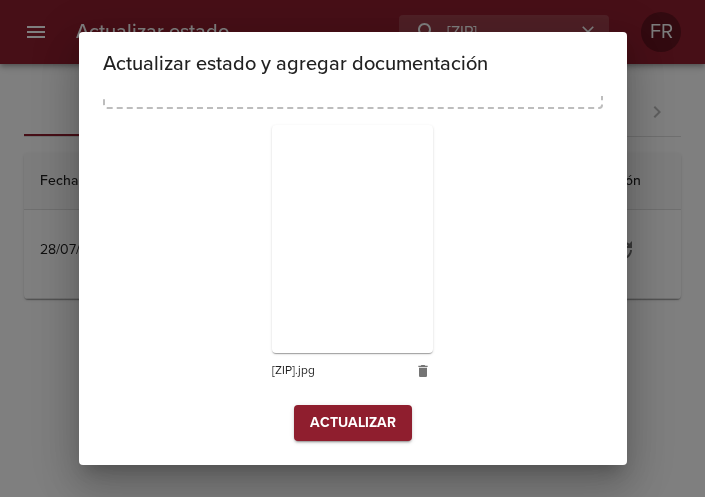 click on "Actualizar" at bounding box center [353, 423] 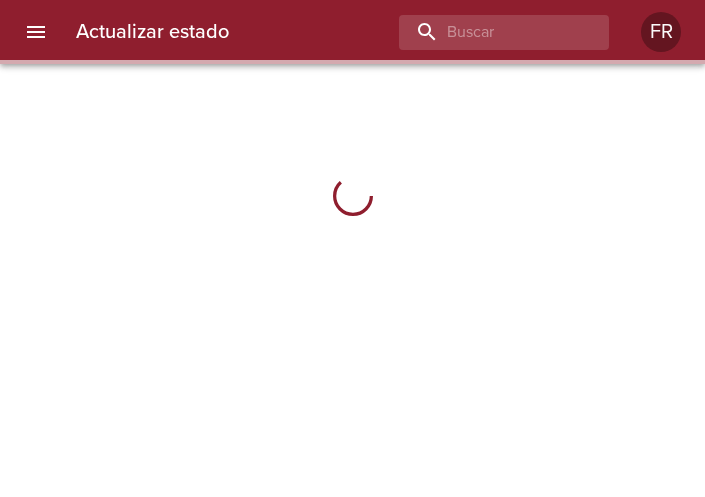 scroll, scrollTop: 0, scrollLeft: 0, axis: both 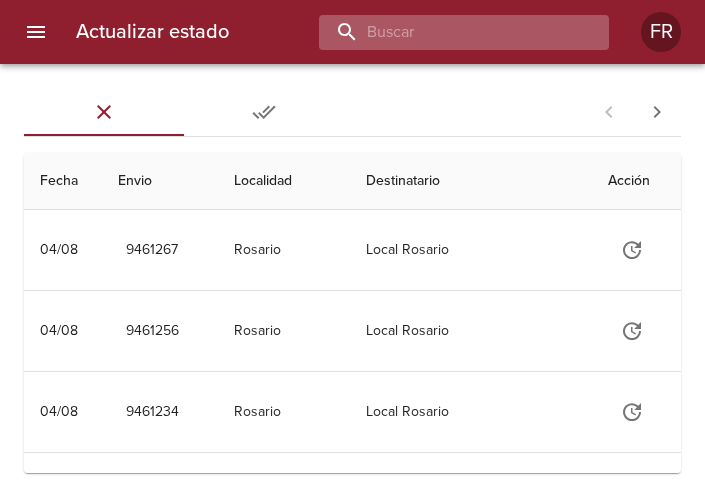 click at bounding box center [447, 32] 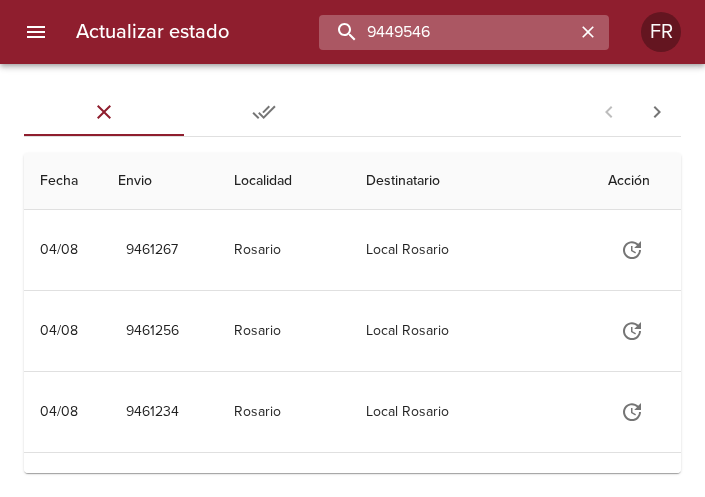 type on "9449546" 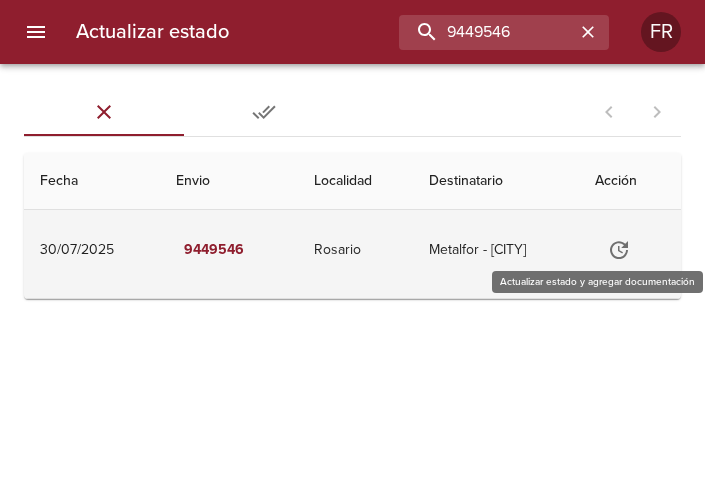 click at bounding box center (619, 250) 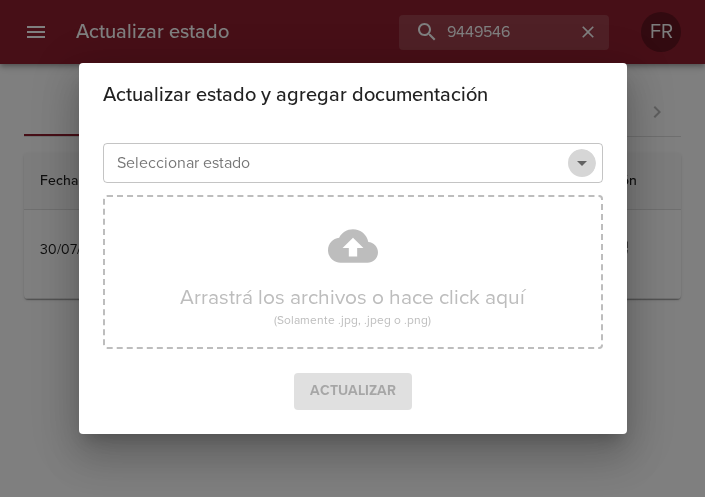 click 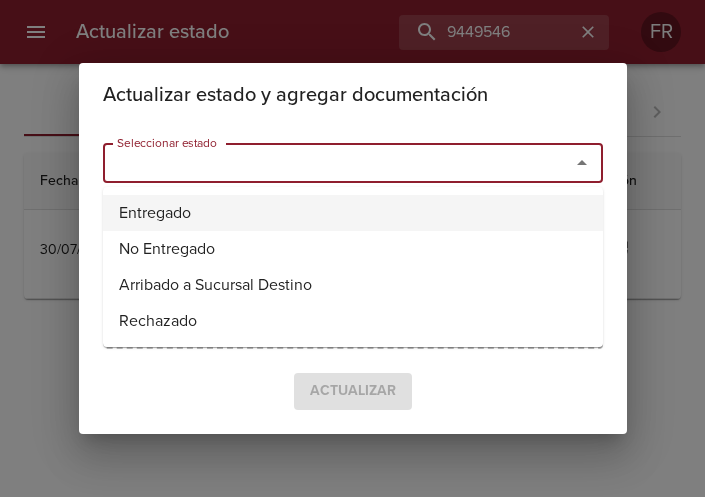 click on "Entregado" at bounding box center (353, 213) 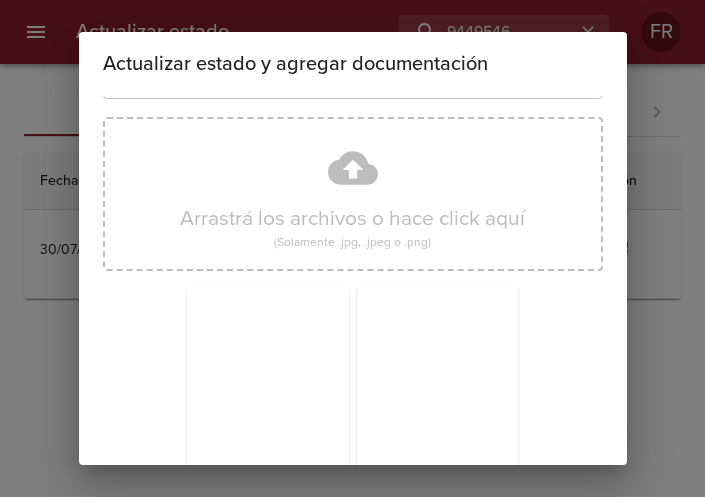 scroll, scrollTop: 285, scrollLeft: 0, axis: vertical 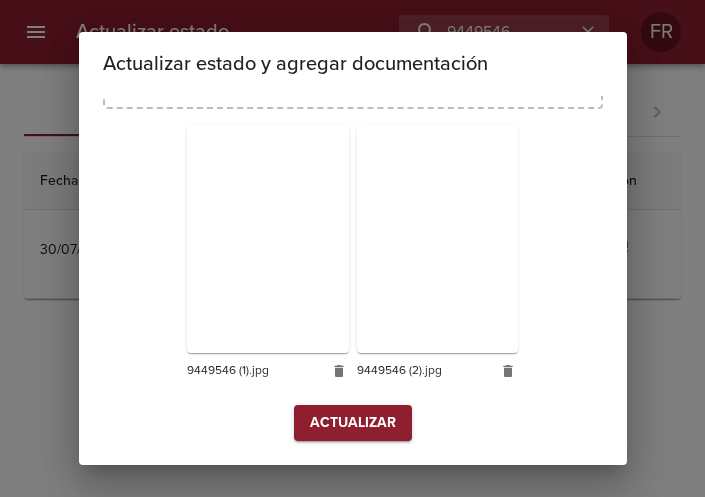click on "Actualizar" at bounding box center [353, 423] 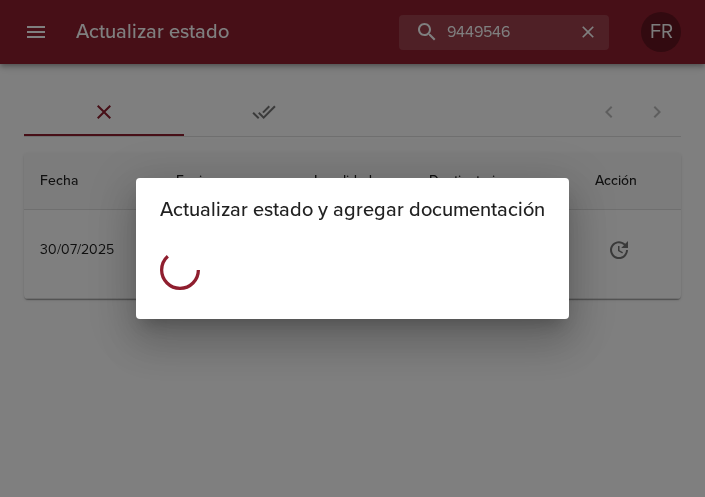 scroll, scrollTop: 0, scrollLeft: 0, axis: both 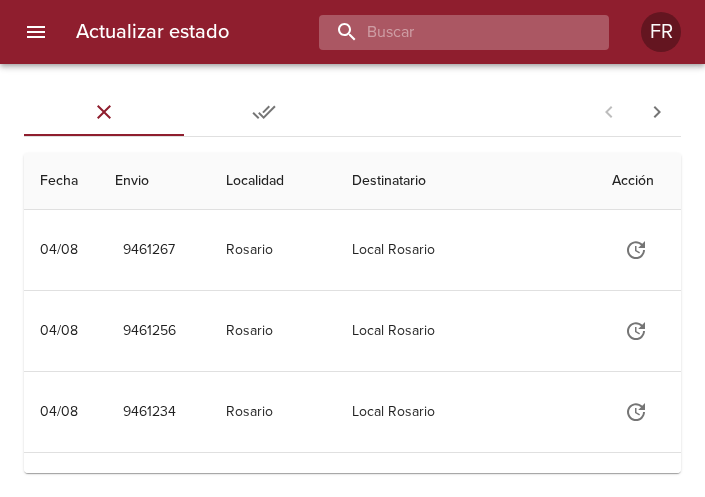 click at bounding box center (447, 32) 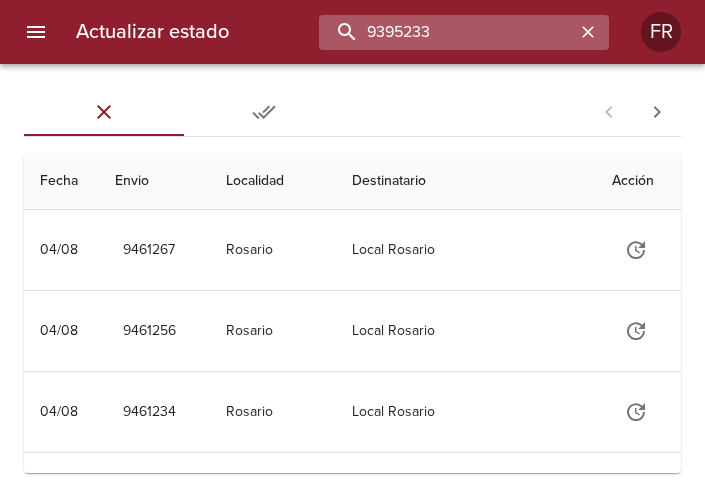 type on "9395233" 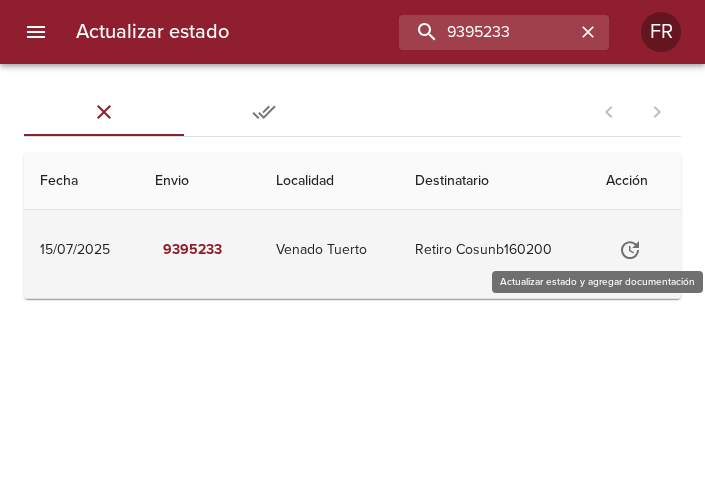click 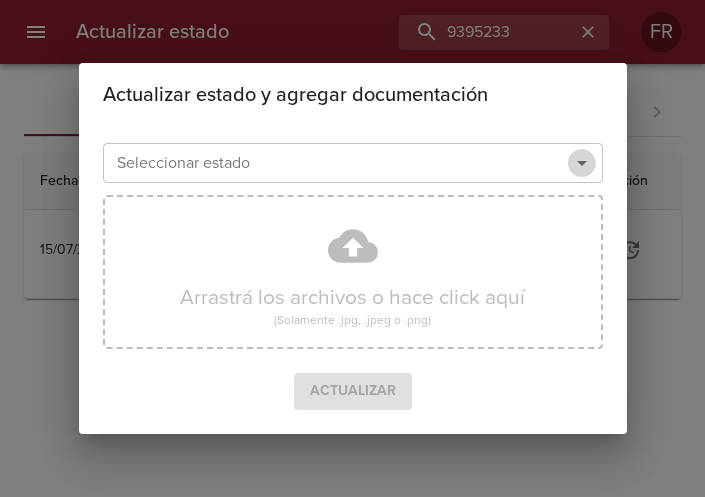 click 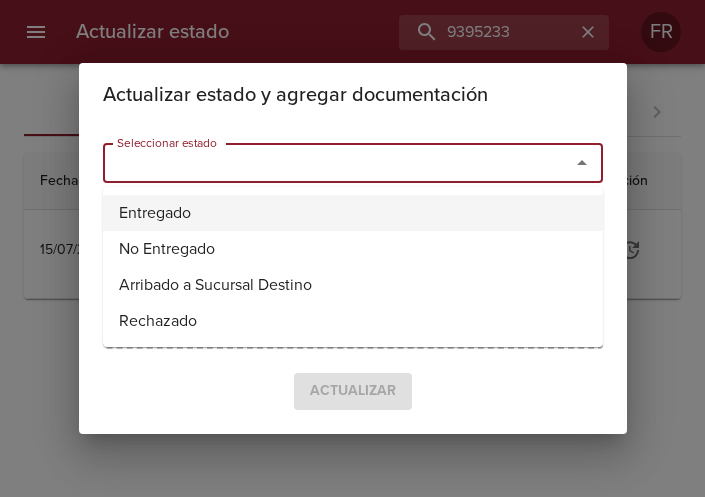 click on "Entregado" at bounding box center [353, 213] 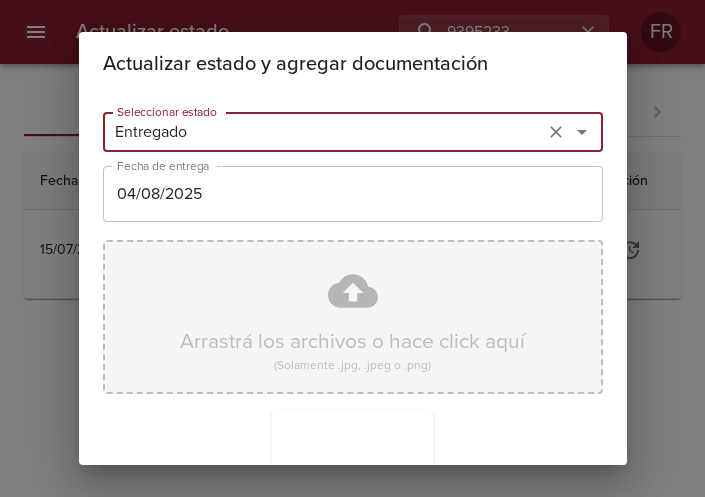 scroll, scrollTop: 285, scrollLeft: 0, axis: vertical 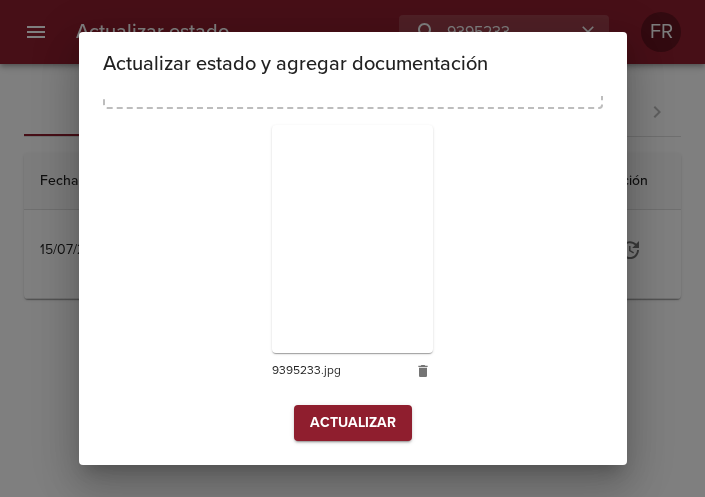 click on "Actualizar" at bounding box center (353, 423) 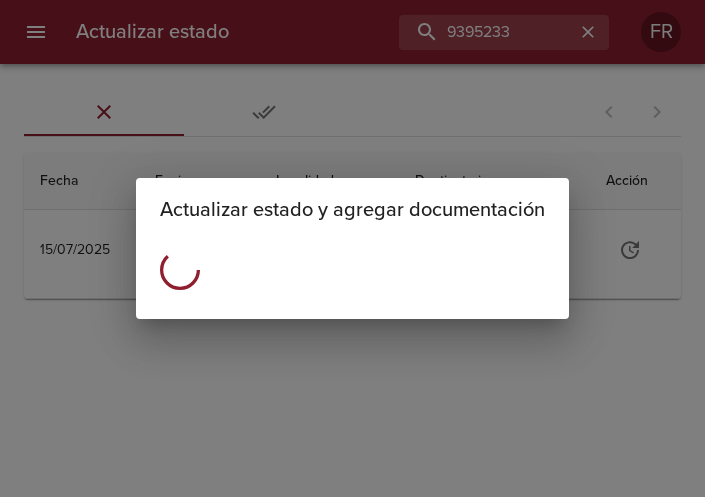 scroll, scrollTop: 0, scrollLeft: 0, axis: both 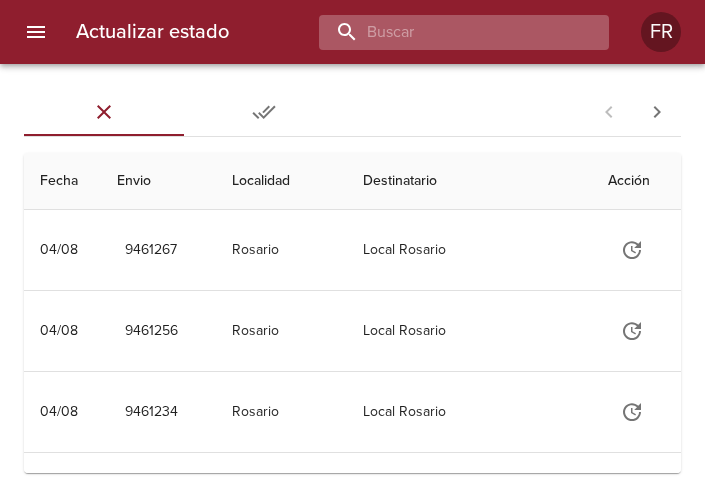 click at bounding box center (447, 32) 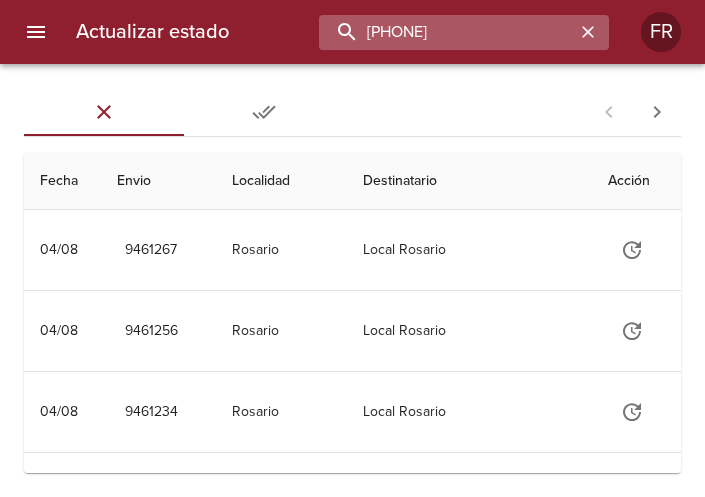 type on "9368099" 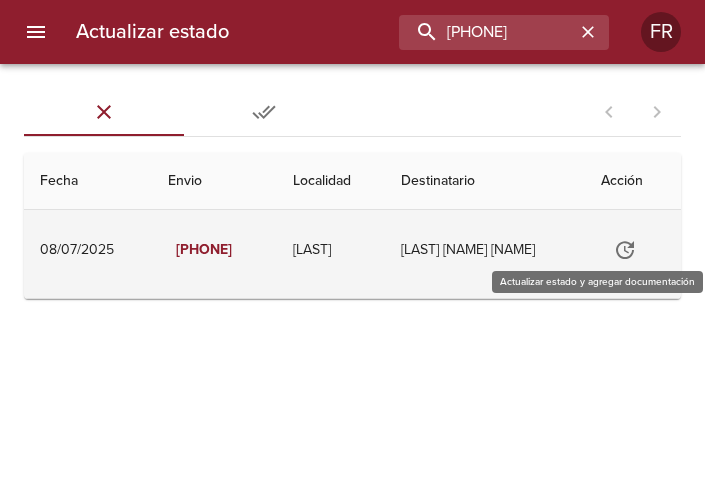 click 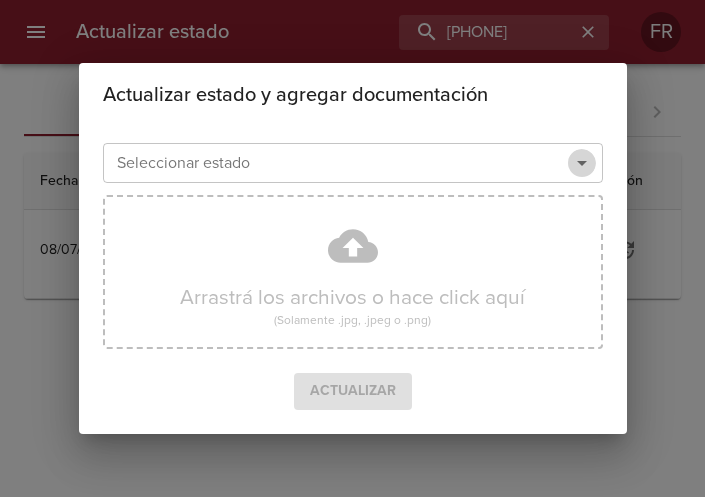 click 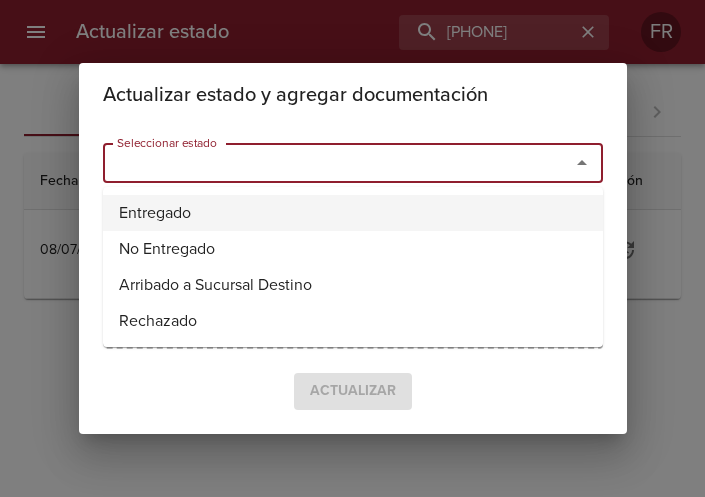 click on "Entregado" at bounding box center (353, 213) 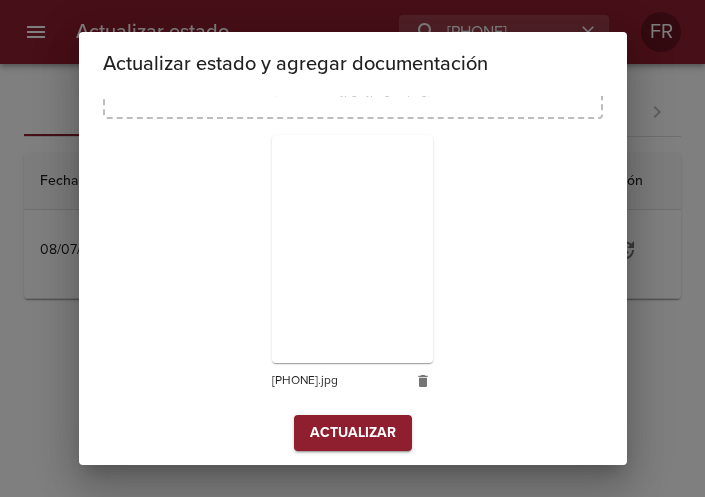 scroll, scrollTop: 285, scrollLeft: 0, axis: vertical 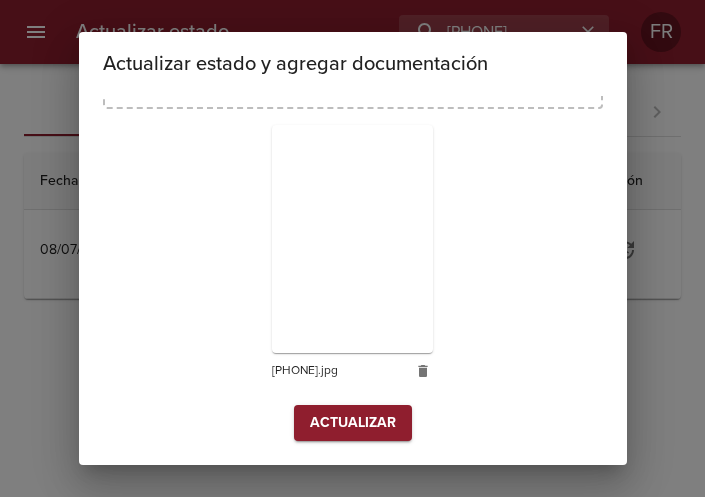 click on "Actualizar" at bounding box center (353, 423) 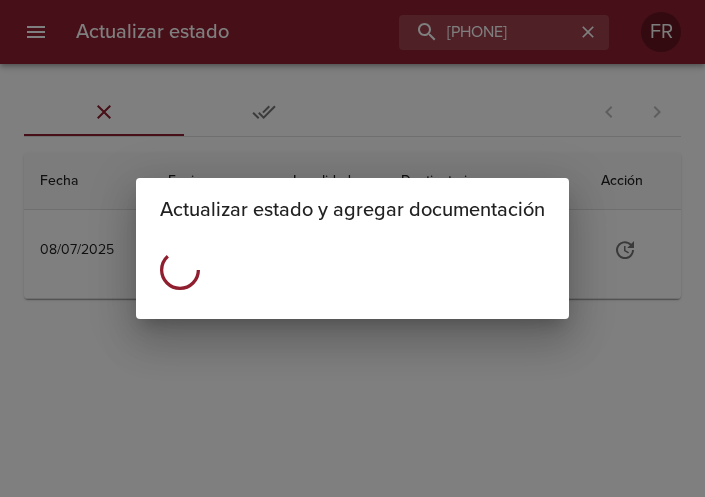 scroll, scrollTop: 0, scrollLeft: 0, axis: both 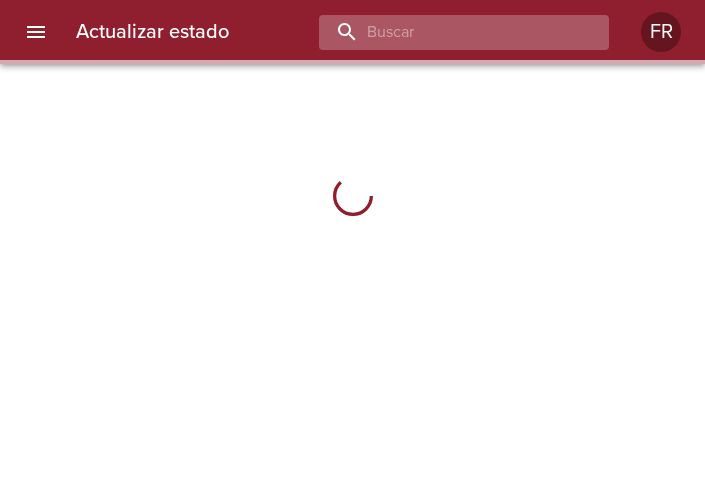 click at bounding box center (447, 32) 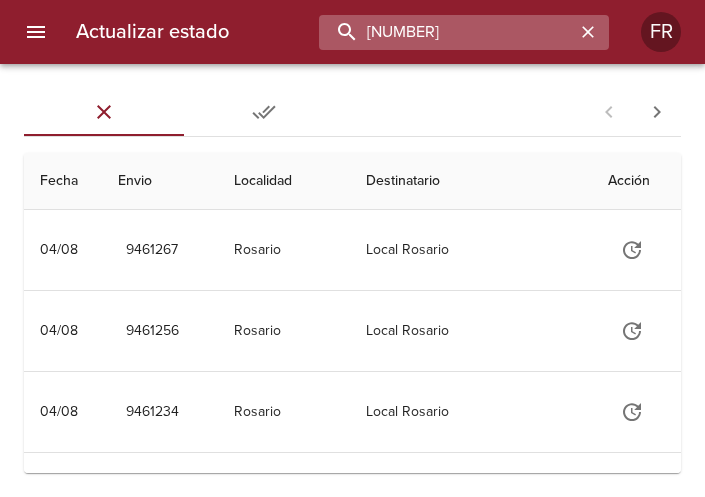 type on "[NUMBER]" 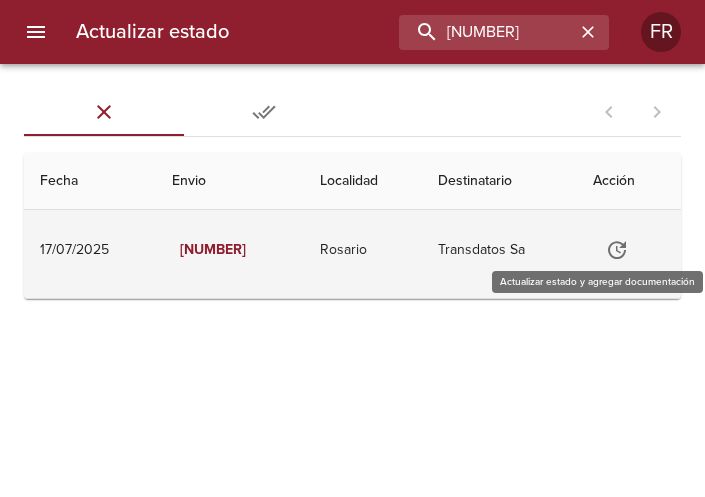 click 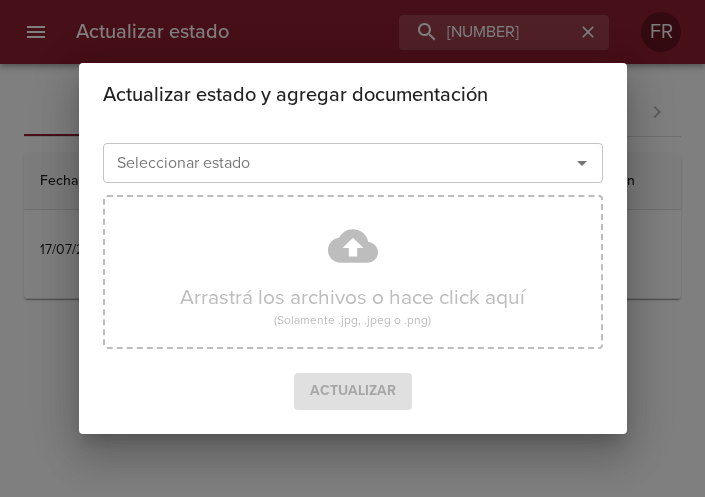 click 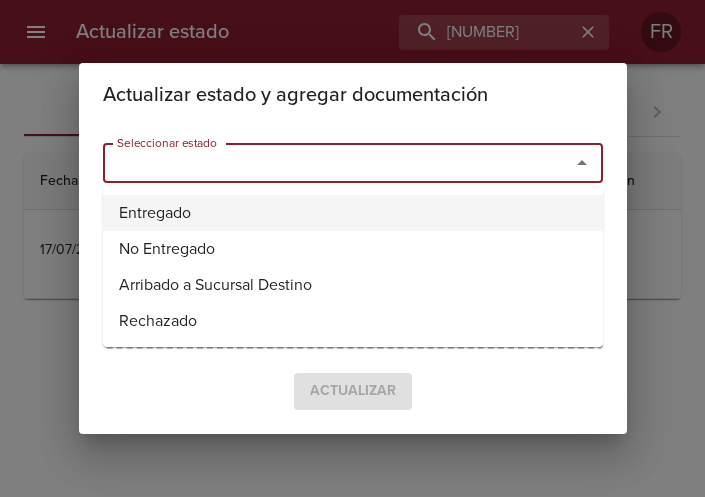 click on "Entregado" at bounding box center (353, 213) 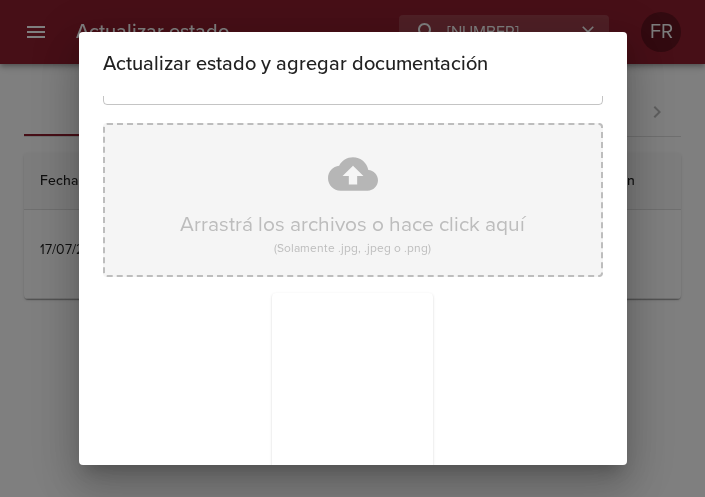 scroll, scrollTop: 285, scrollLeft: 0, axis: vertical 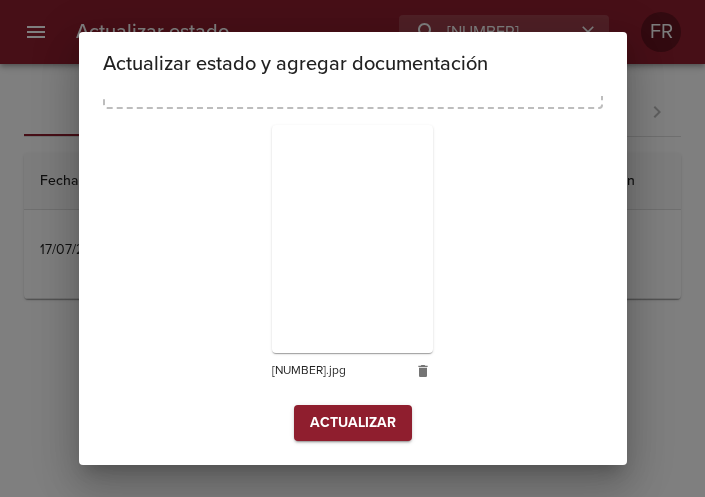 click on "Actualizar" at bounding box center (353, 423) 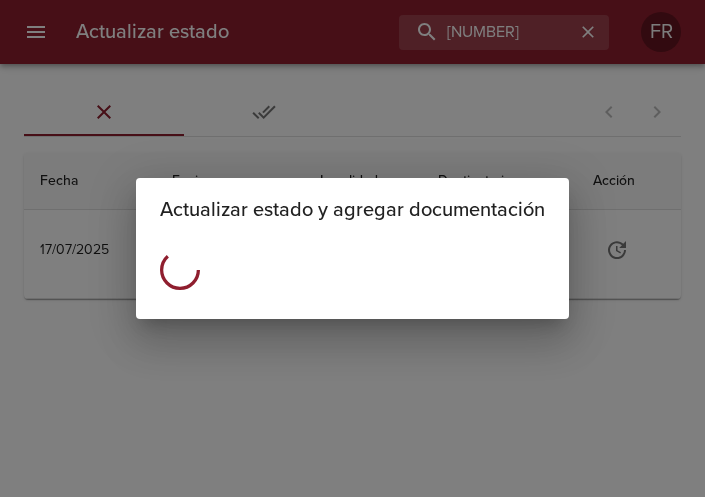 scroll, scrollTop: 0, scrollLeft: 0, axis: both 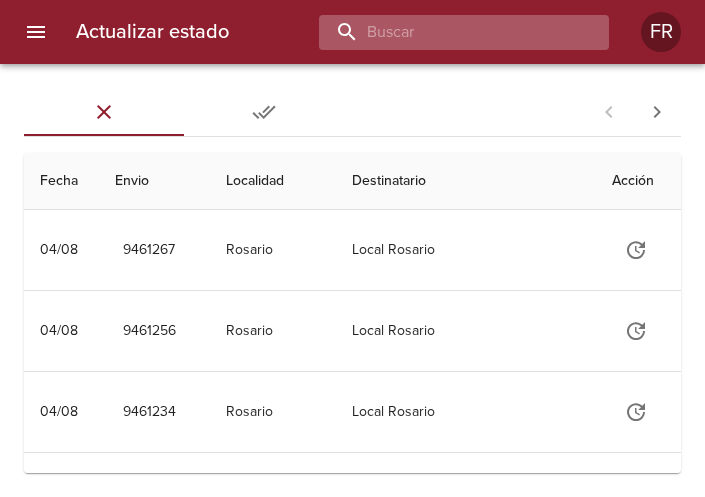 click at bounding box center (447, 32) 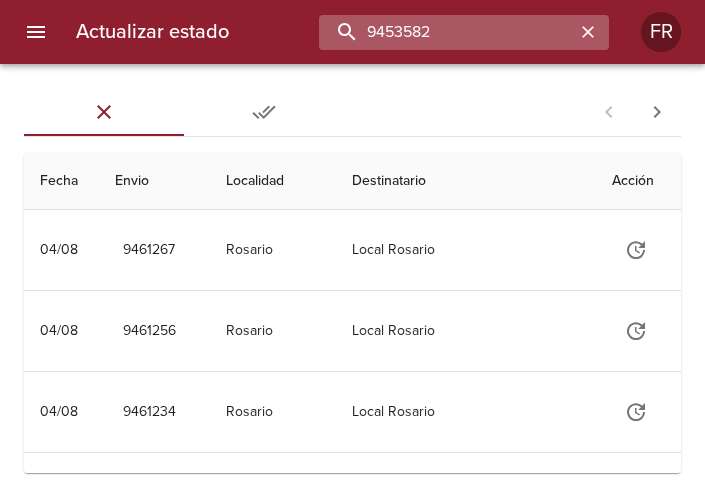 type on "9453582" 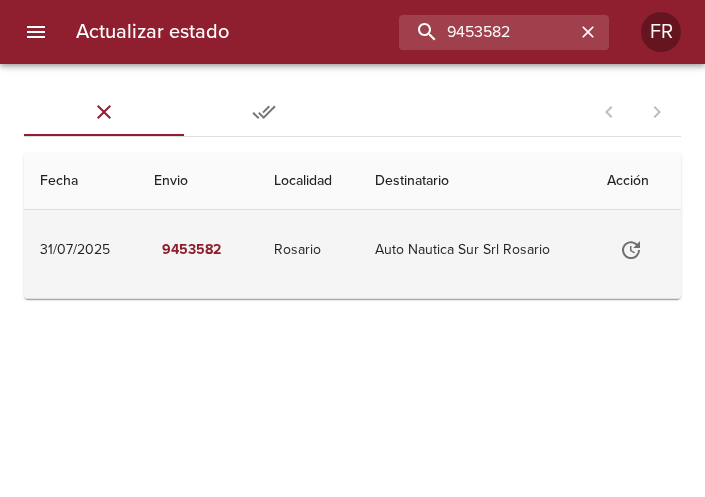 click 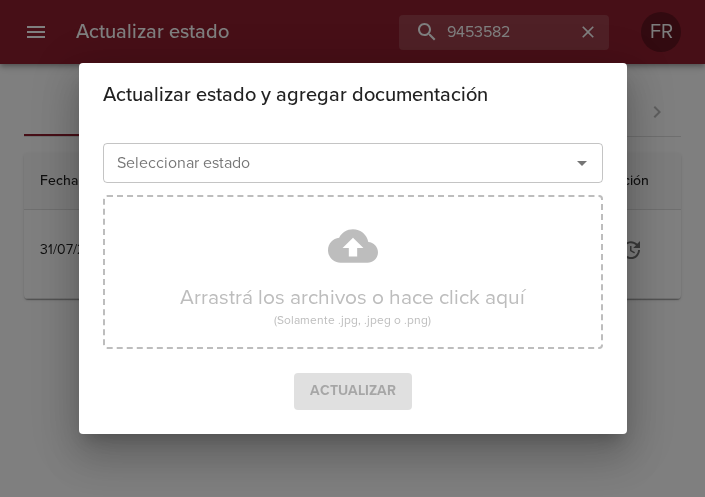 click 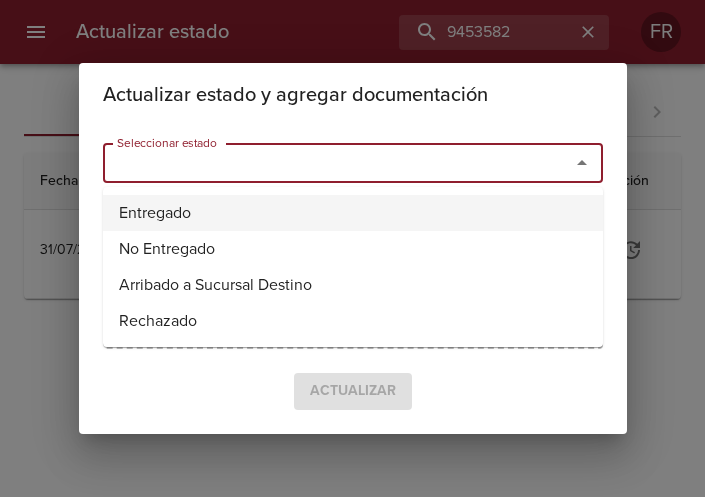 click on "Entregado" at bounding box center [353, 213] 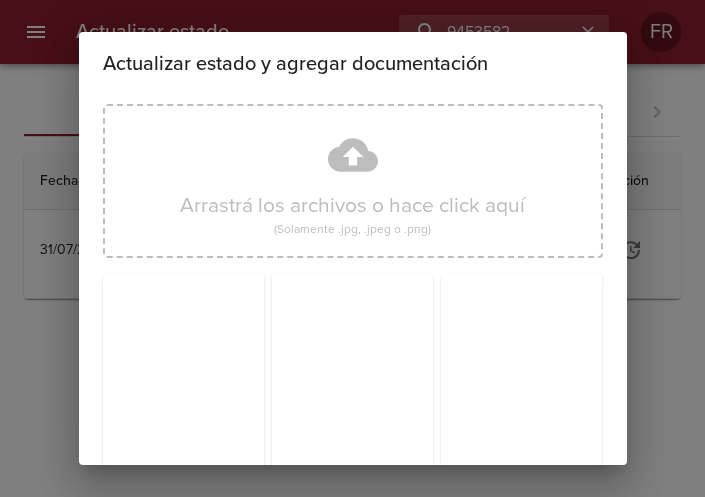 scroll, scrollTop: 285, scrollLeft: 0, axis: vertical 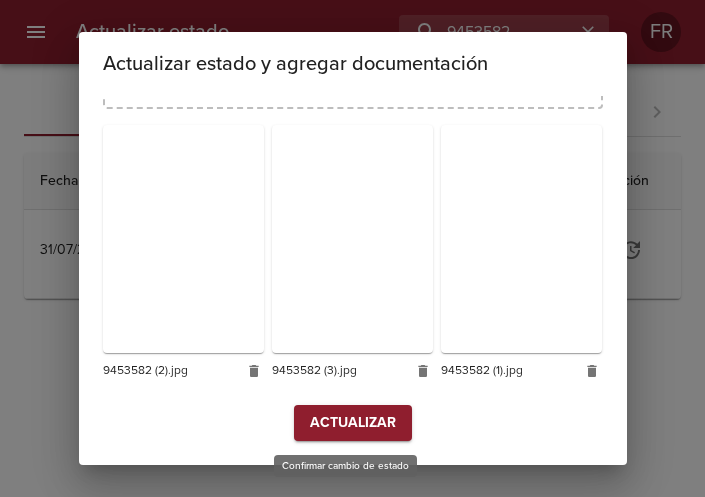 click on "Actualizar" at bounding box center [353, 423] 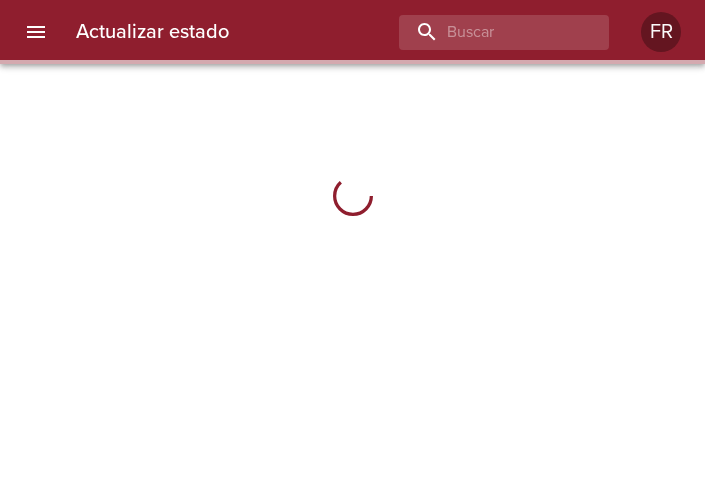 scroll, scrollTop: 0, scrollLeft: 0, axis: both 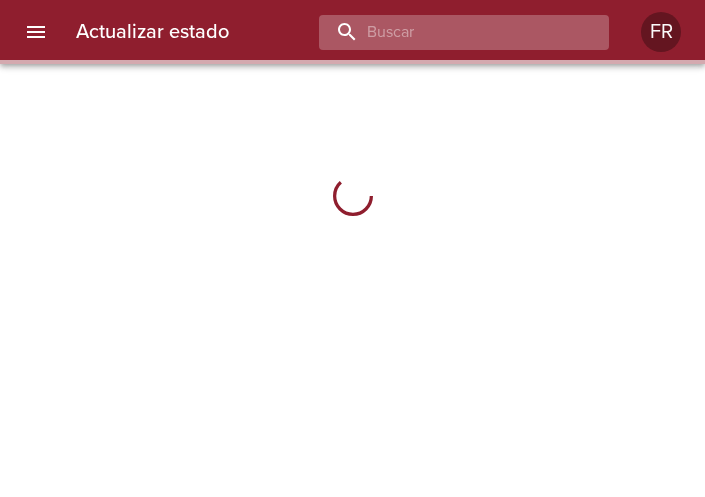 click at bounding box center (447, 32) 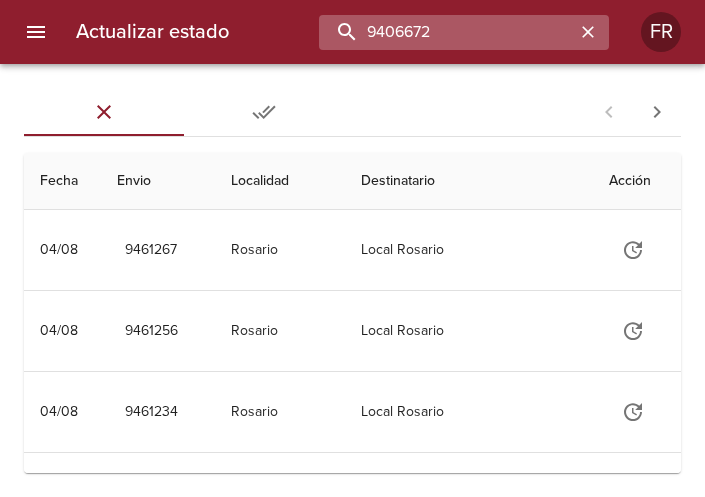 type on "9406672" 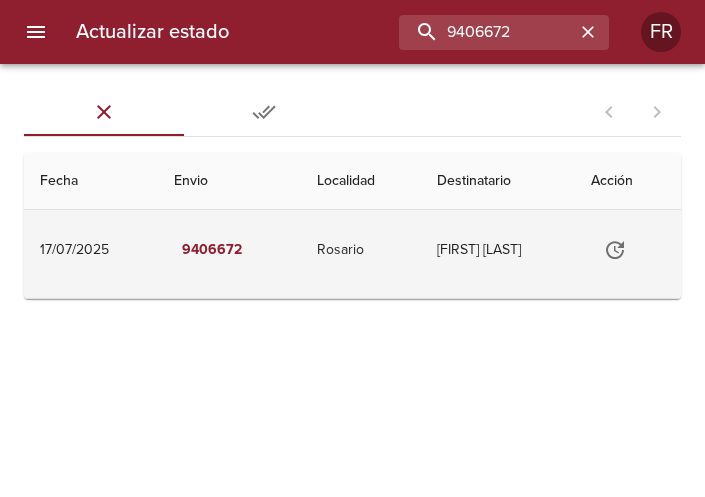 click 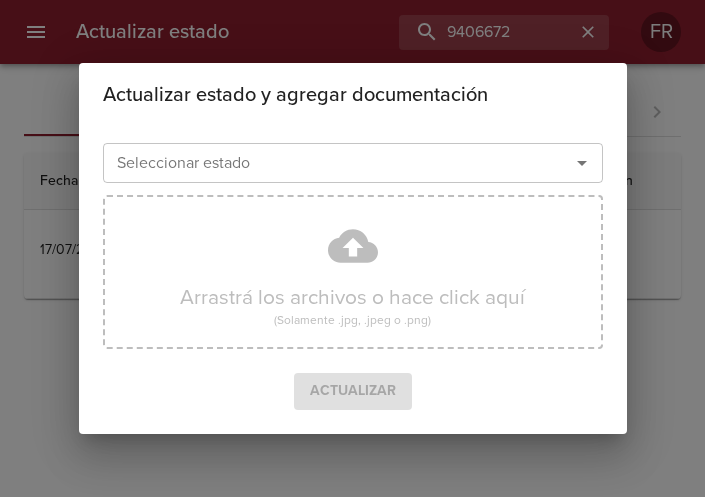 click 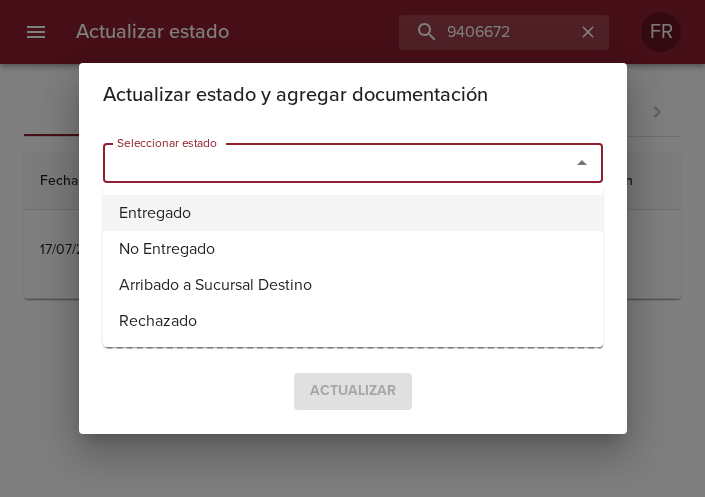 click on "Entregado" at bounding box center [353, 213] 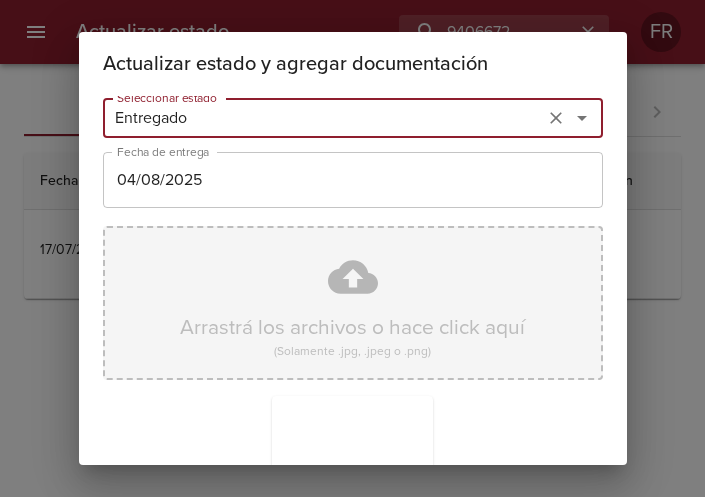 scroll, scrollTop: 285, scrollLeft: 0, axis: vertical 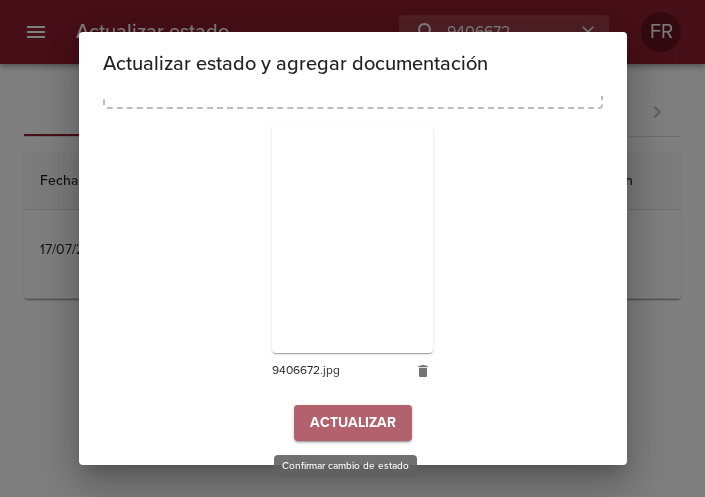 click on "Actualizar" at bounding box center (353, 423) 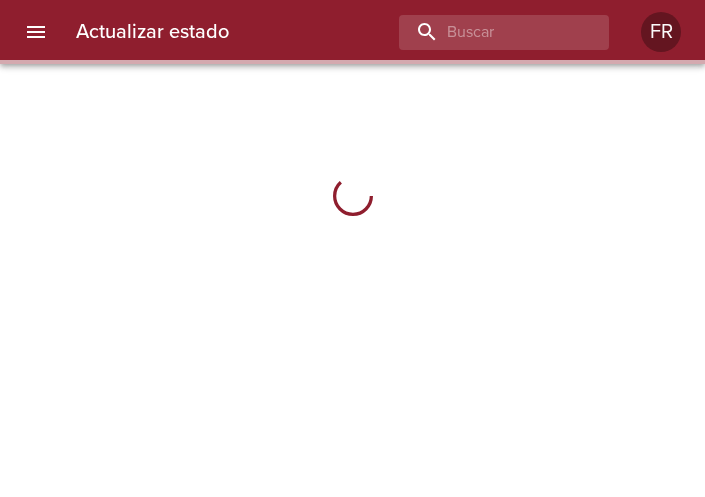 scroll, scrollTop: 0, scrollLeft: 0, axis: both 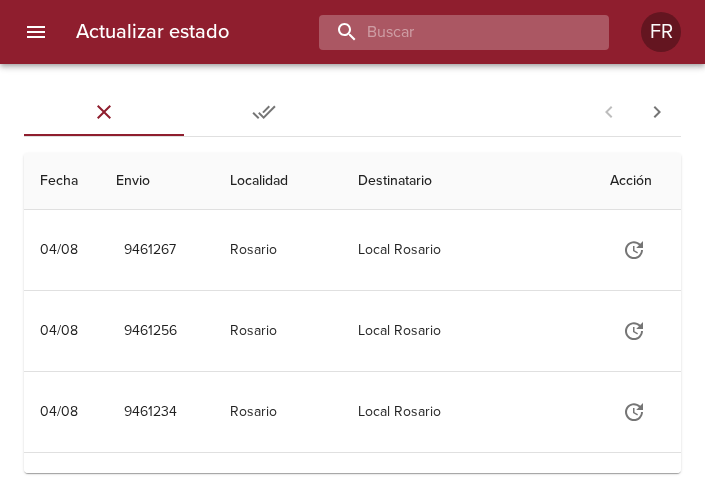 click at bounding box center [447, 32] 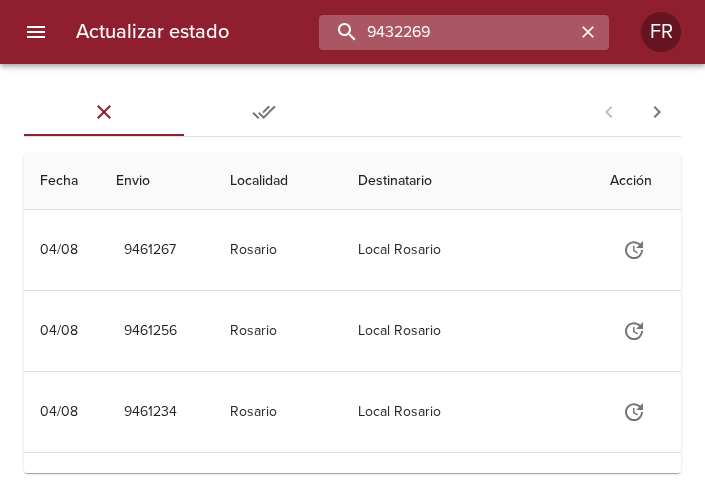 type on "9432269" 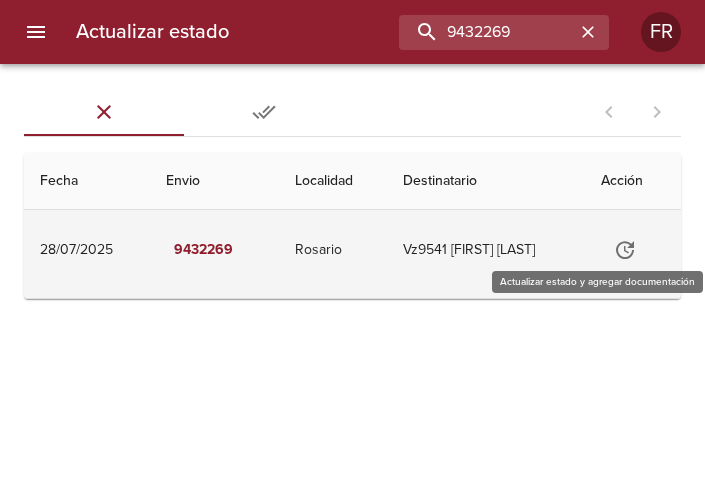 click 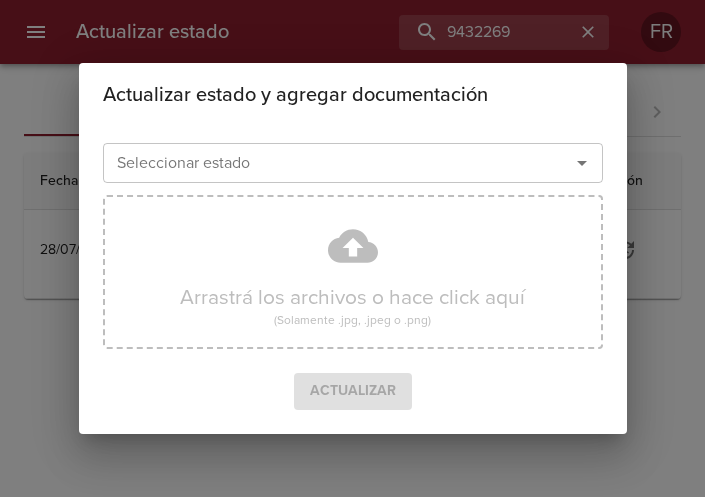 click 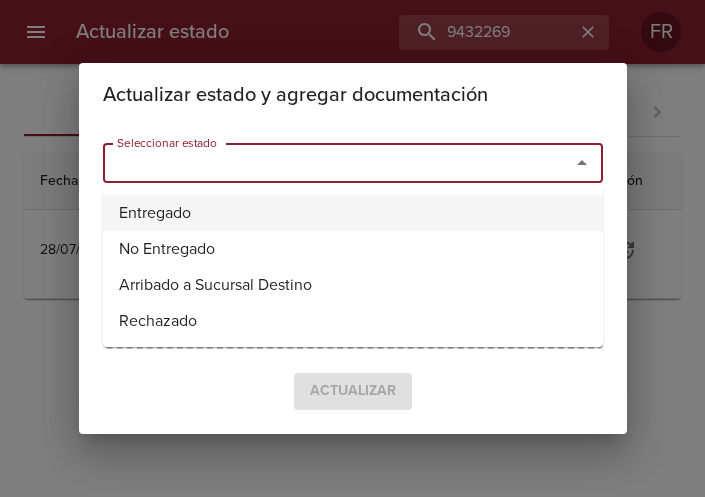 click on "Entregado" at bounding box center (353, 213) 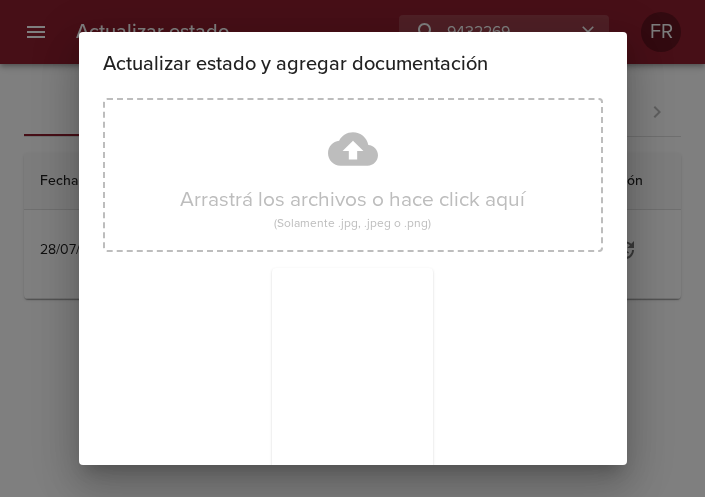 scroll, scrollTop: 285, scrollLeft: 0, axis: vertical 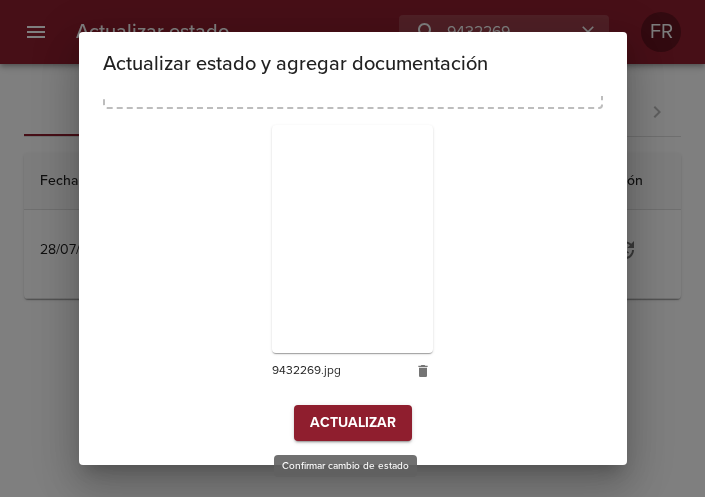 click on "Actualizar" at bounding box center (353, 423) 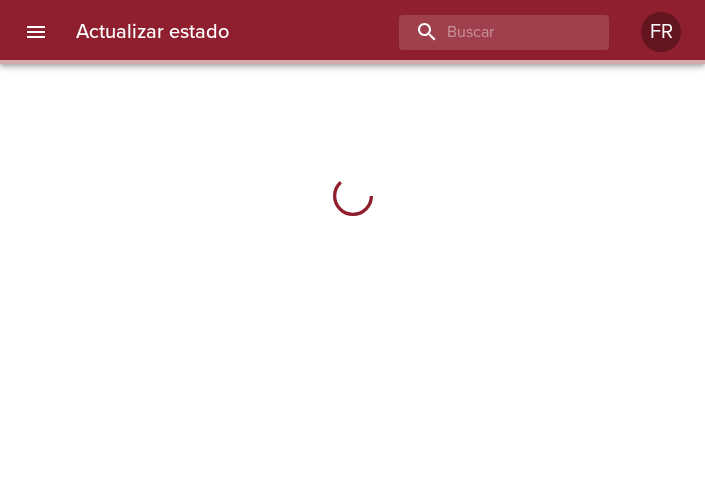 scroll, scrollTop: 0, scrollLeft: 0, axis: both 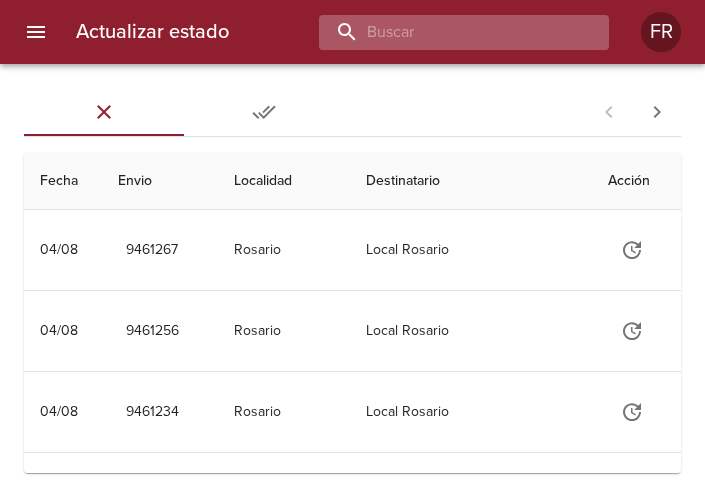 click at bounding box center (447, 32) 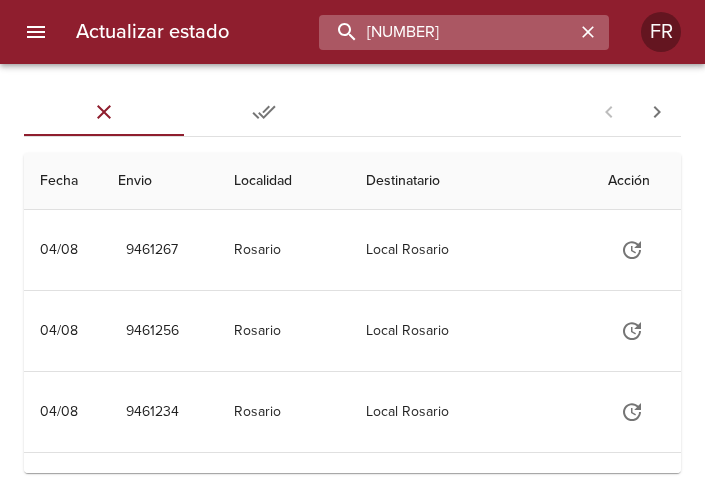 type on "[NUMBER]" 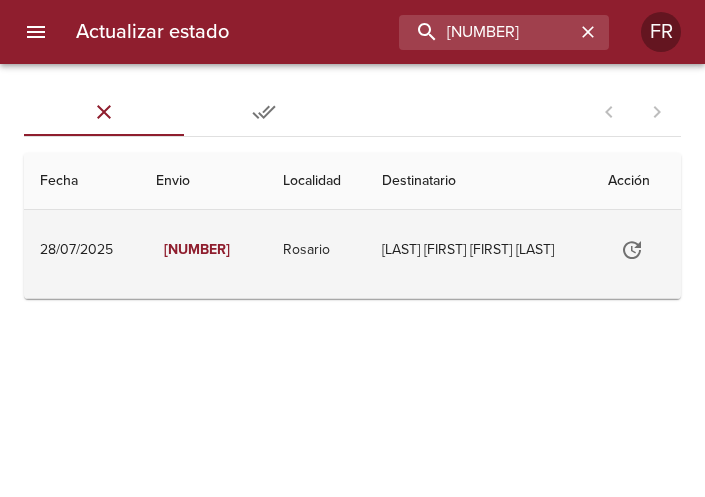 click 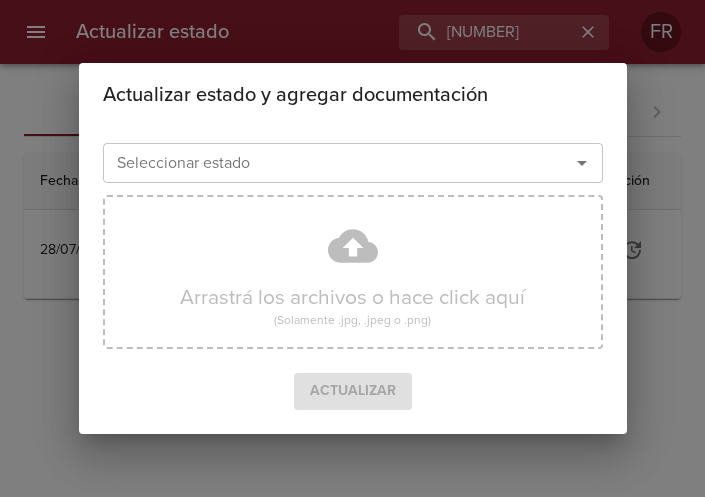 click 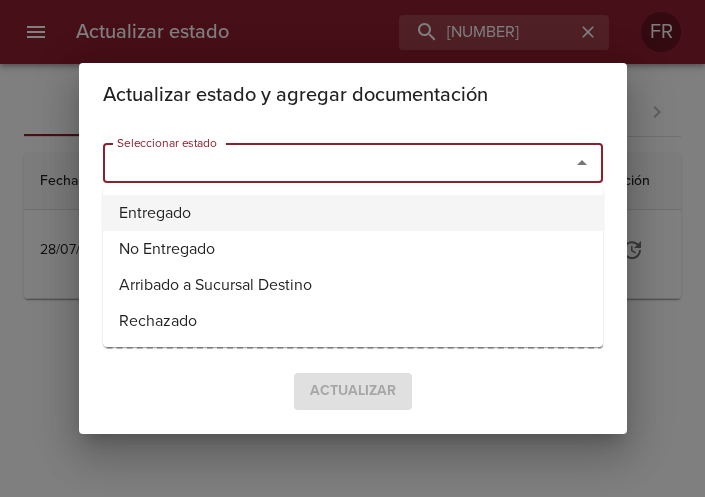 click on "Entregado" at bounding box center (353, 213) 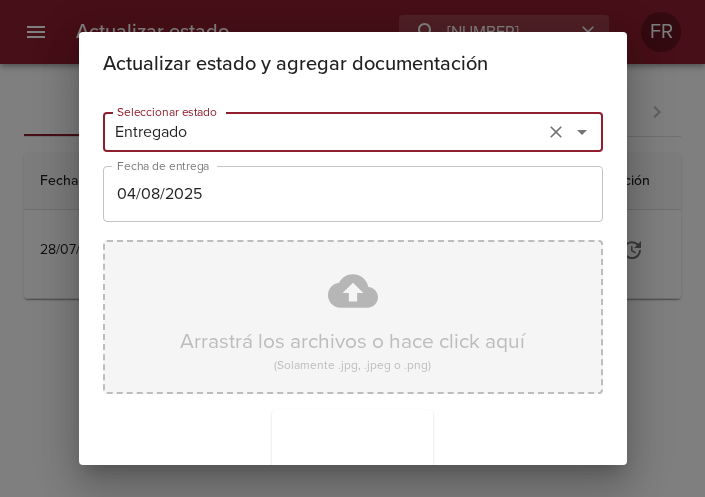 scroll, scrollTop: 285, scrollLeft: 0, axis: vertical 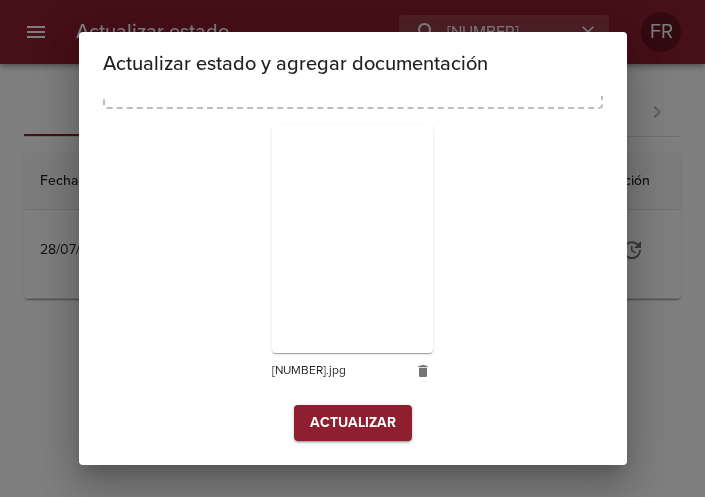 click on "Actualizar" at bounding box center [353, 423] 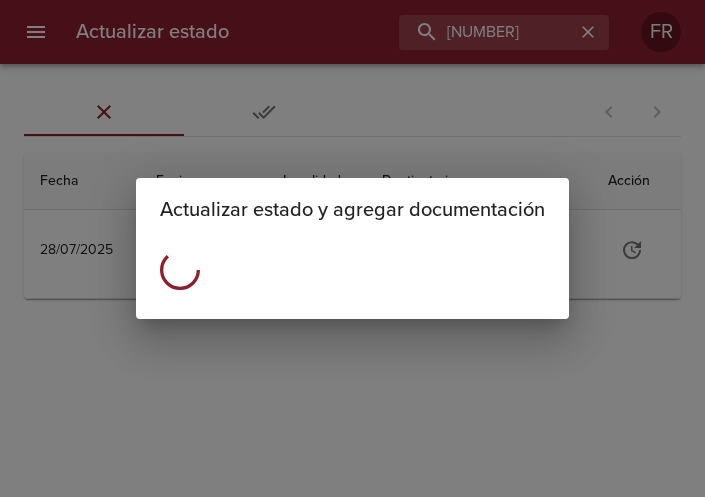 scroll, scrollTop: 0, scrollLeft: 0, axis: both 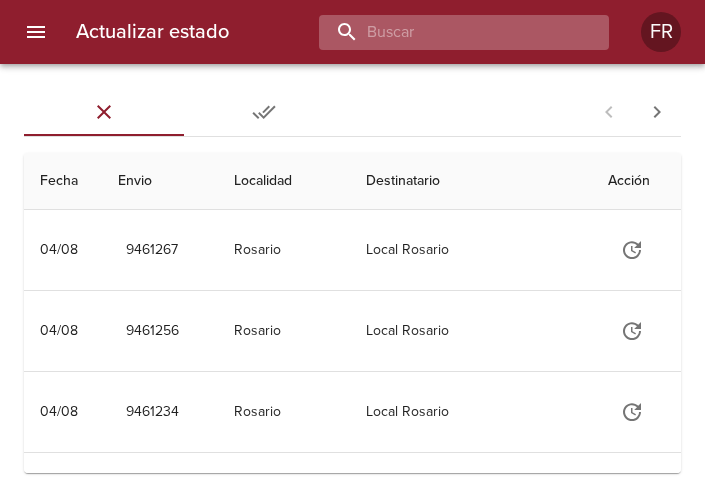 click at bounding box center (447, 32) 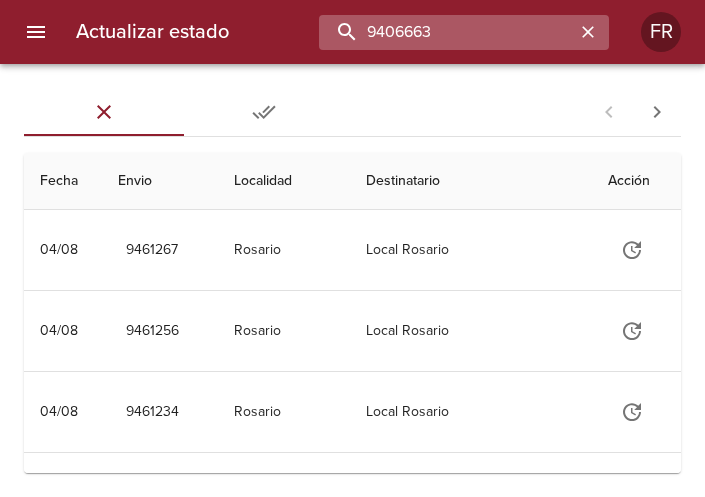 type on "9406663" 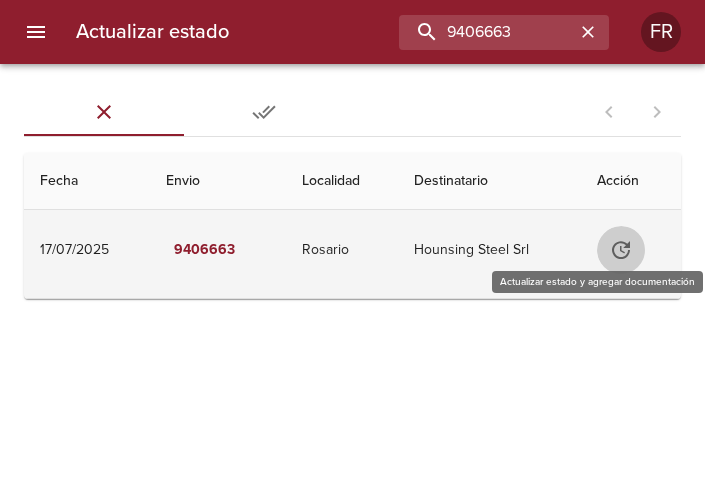 click 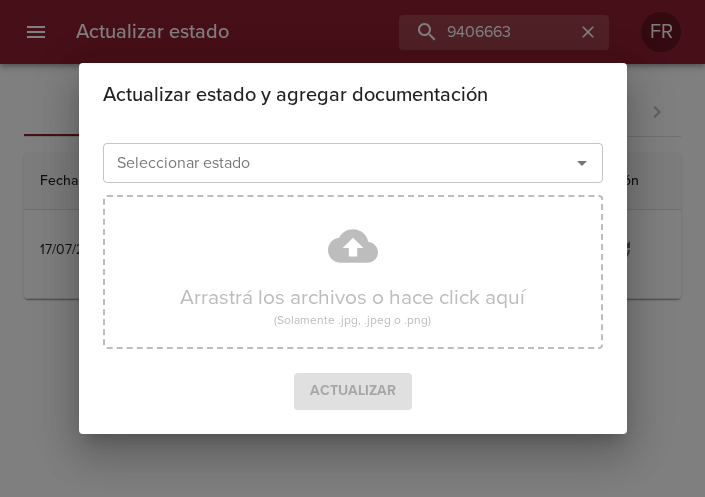 click 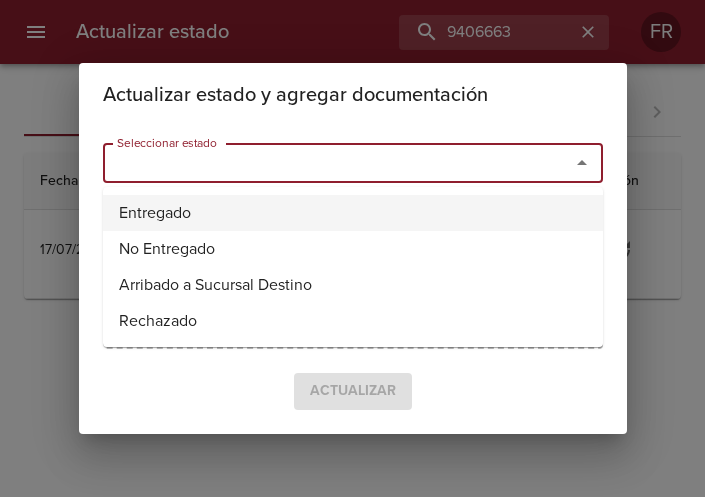 click on "Entregado" at bounding box center [353, 213] 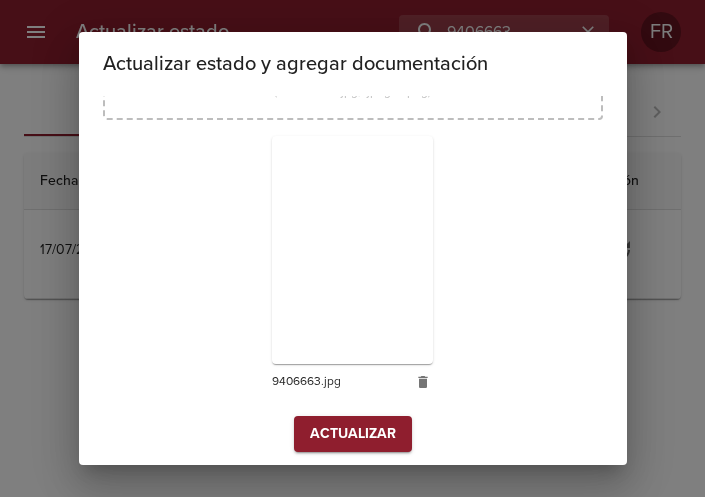 scroll, scrollTop: 285, scrollLeft: 0, axis: vertical 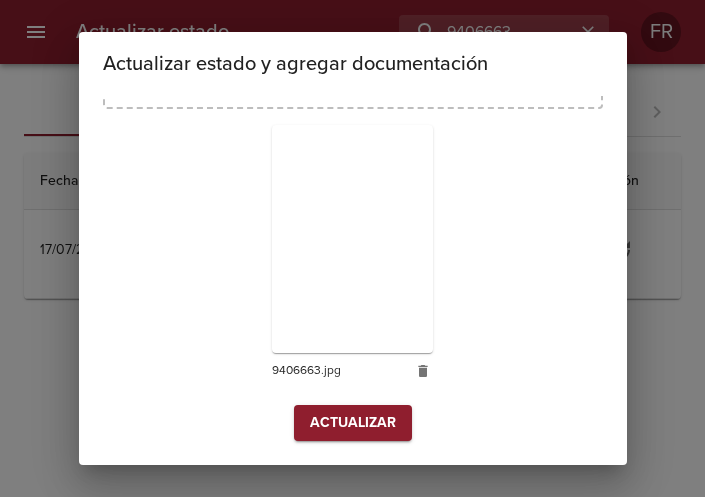 click on "Actualizar" at bounding box center (353, 423) 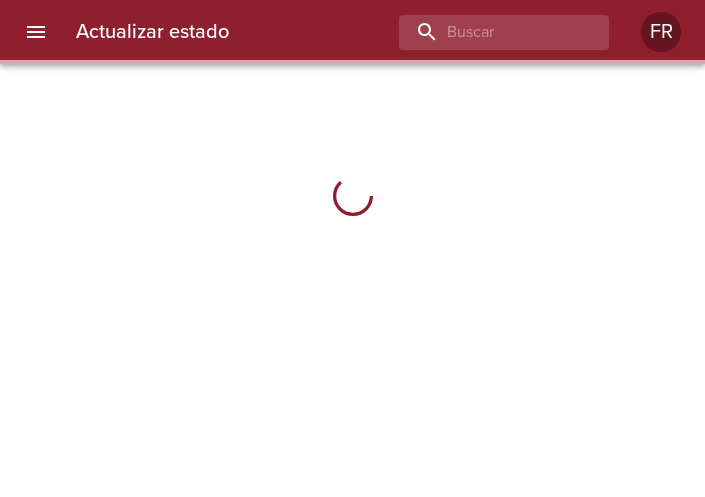 scroll, scrollTop: 0, scrollLeft: 0, axis: both 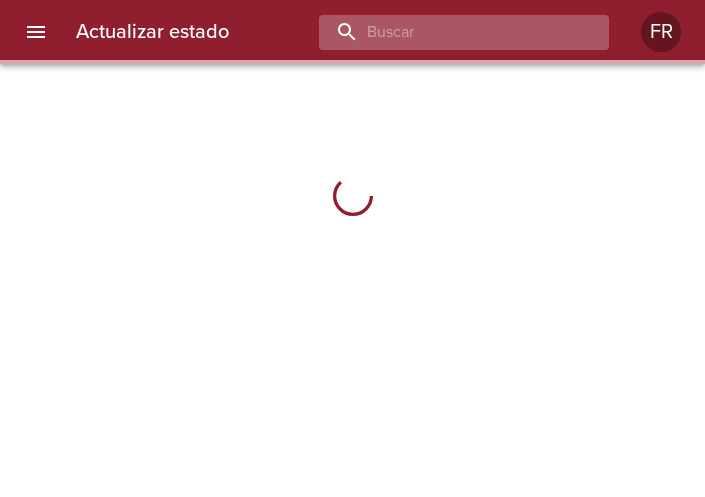 click at bounding box center (447, 32) 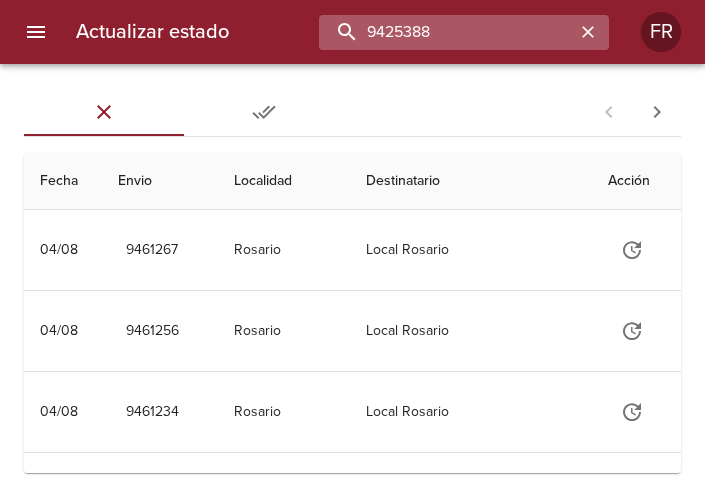 type on "9425388" 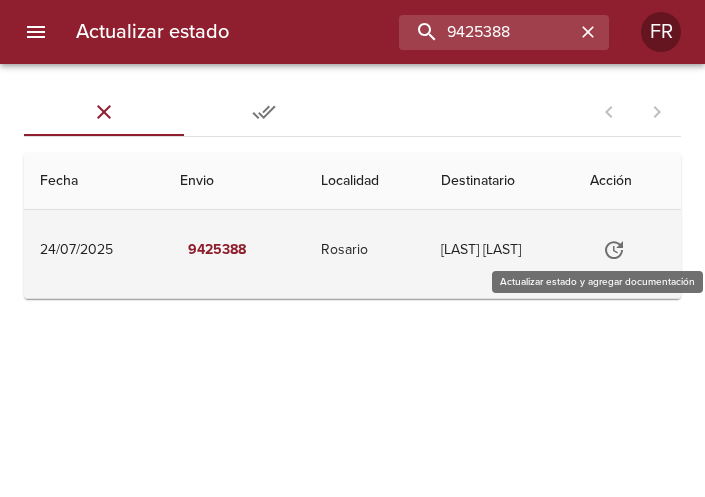 click 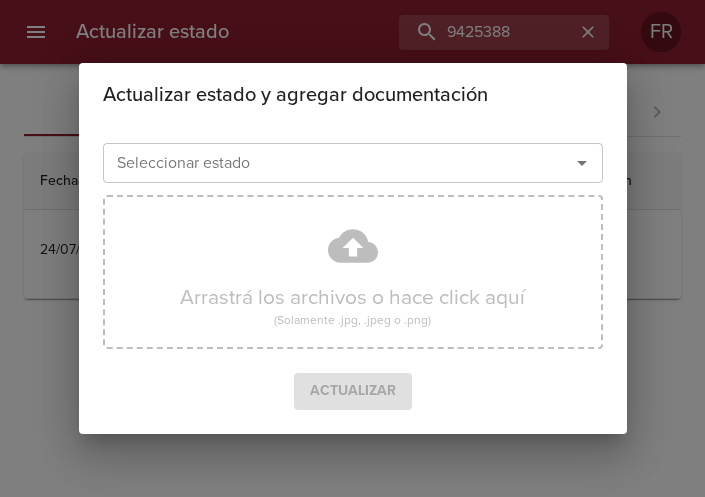 click 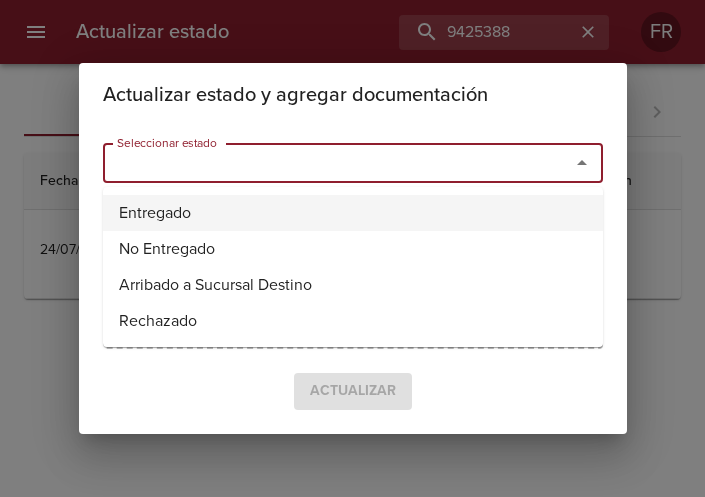 click on "Entregado" at bounding box center [353, 213] 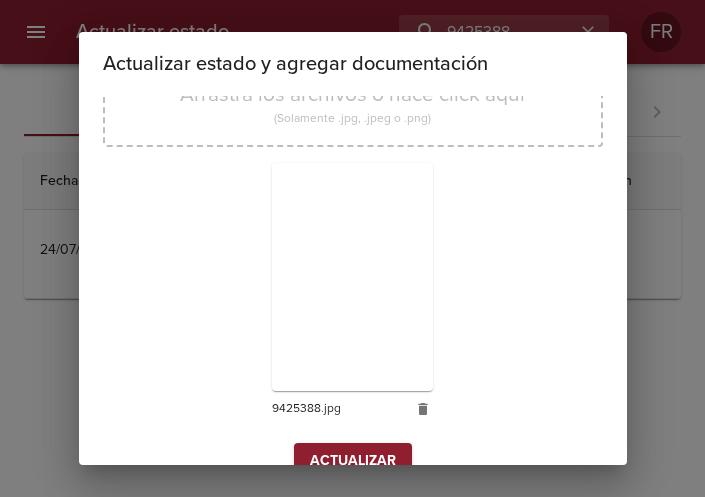 scroll, scrollTop: 285, scrollLeft: 0, axis: vertical 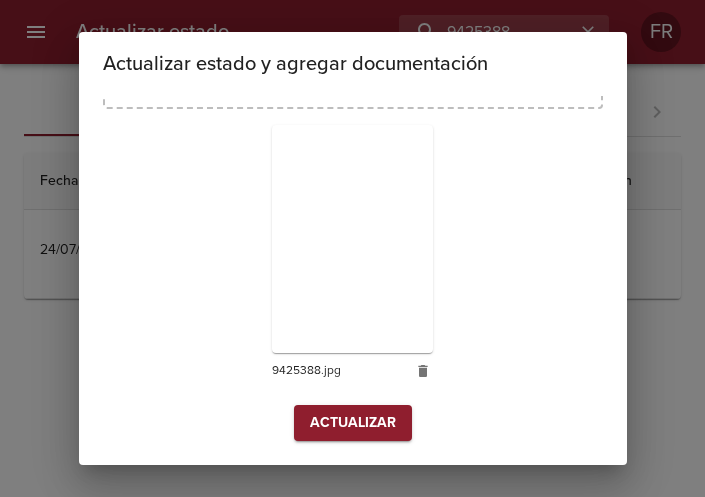 click on "Actualizar" at bounding box center [353, 423] 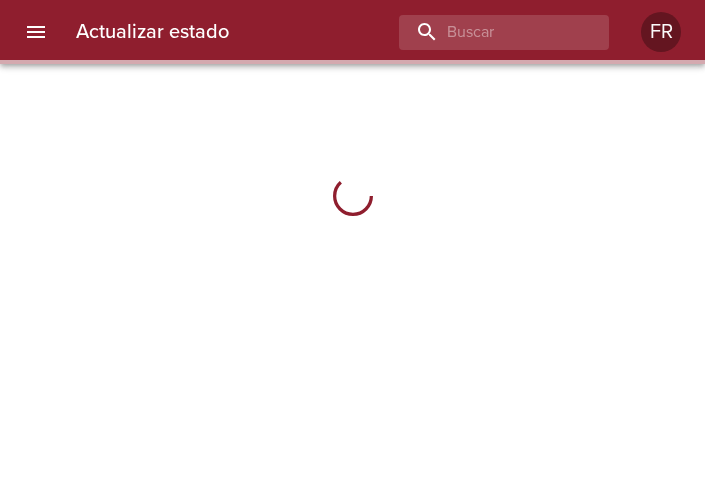 scroll, scrollTop: 0, scrollLeft: 0, axis: both 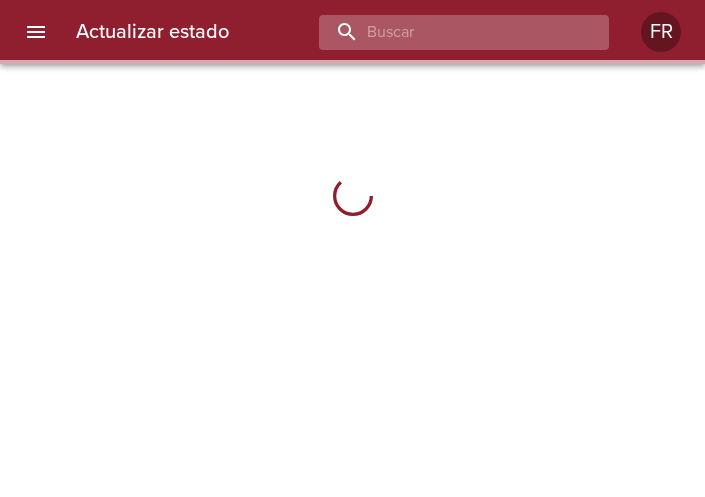 click at bounding box center [447, 32] 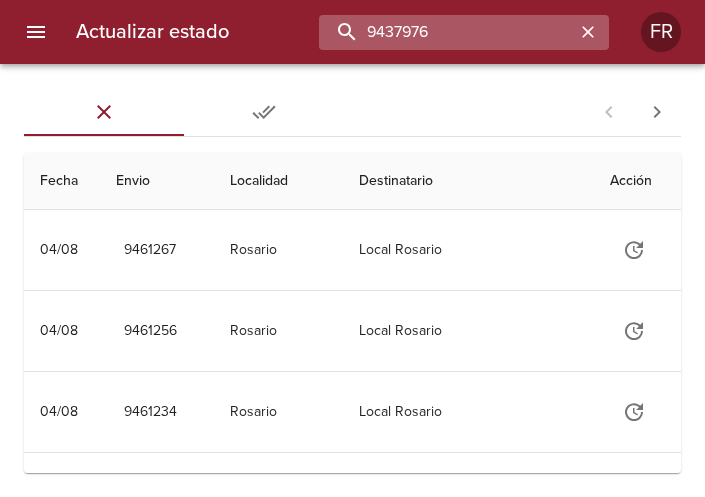 type on "9437976" 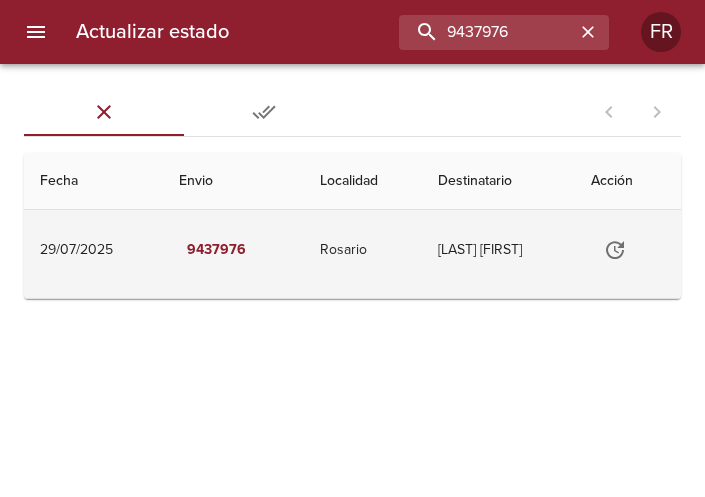 click 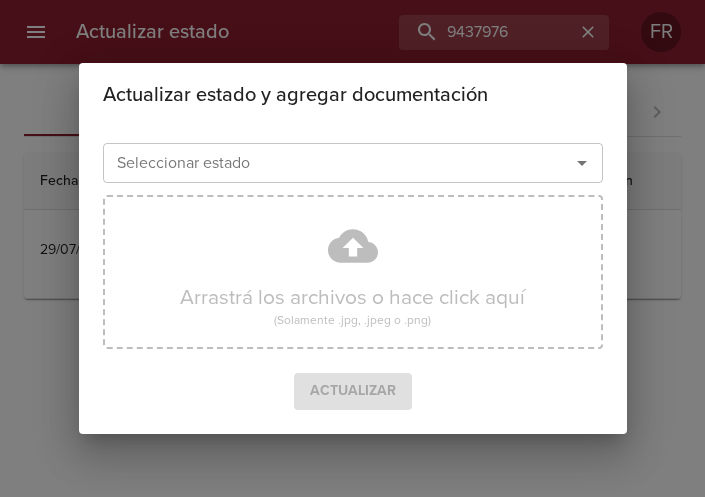 click 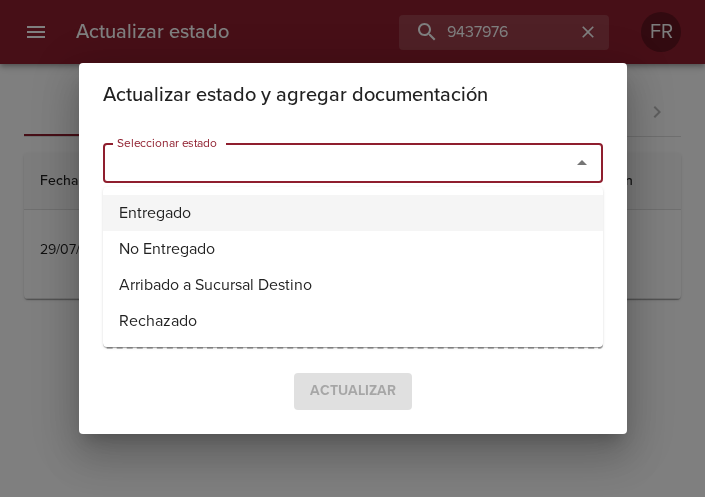 click on "Entregado" at bounding box center [353, 213] 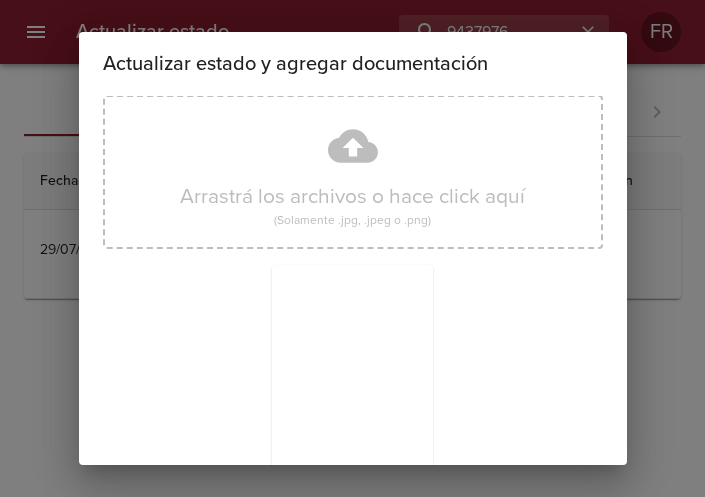 scroll, scrollTop: 285, scrollLeft: 0, axis: vertical 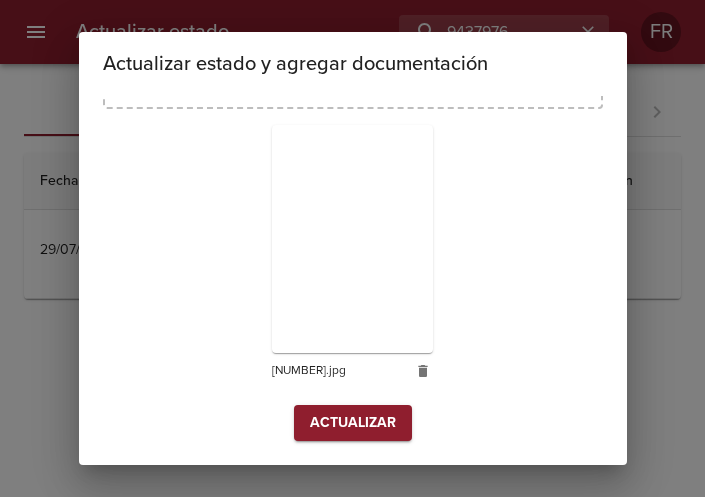 click on "Actualizar" at bounding box center (353, 423) 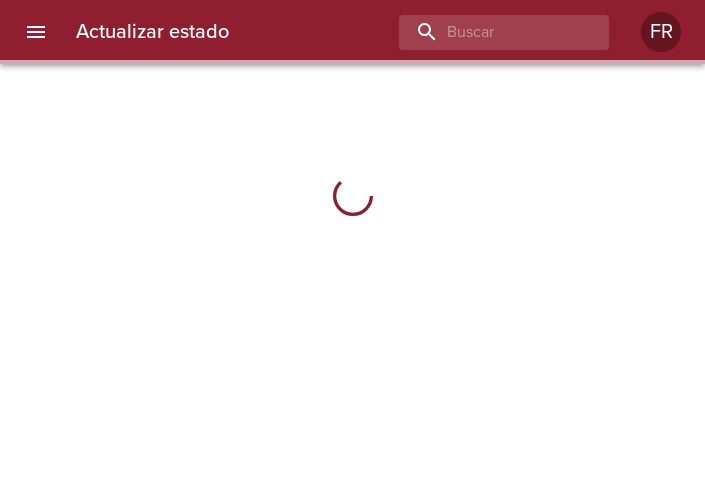 scroll, scrollTop: 0, scrollLeft: 0, axis: both 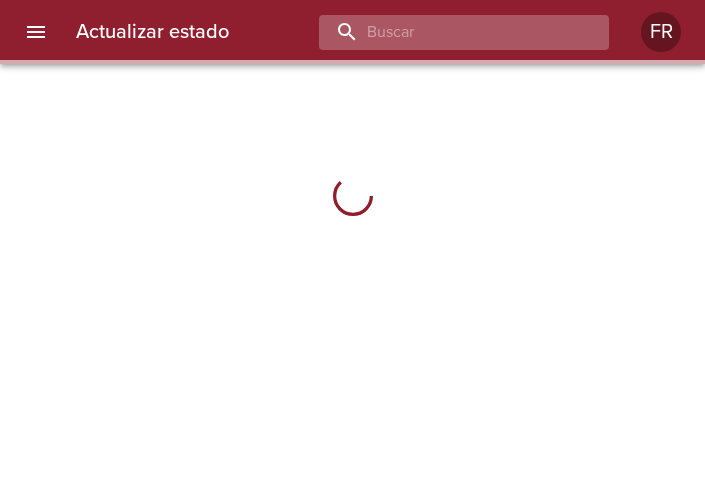 click at bounding box center [447, 32] 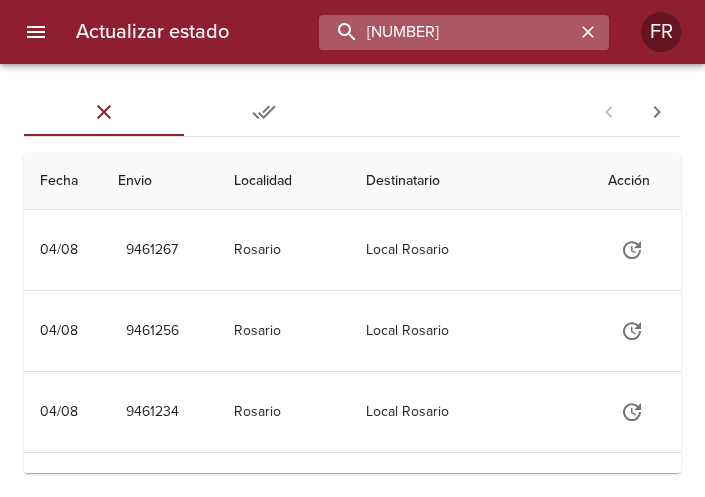 type on "[NUMBER]" 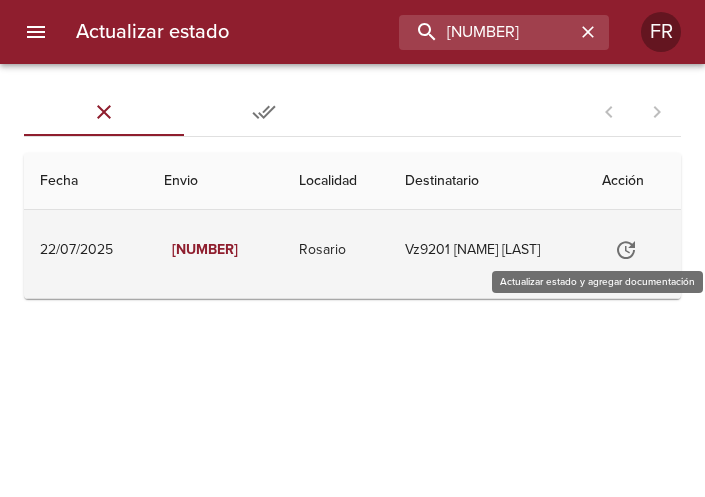 click 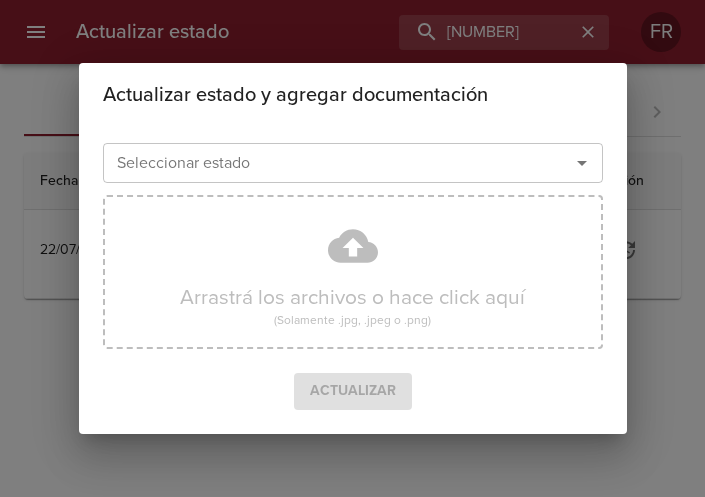 click 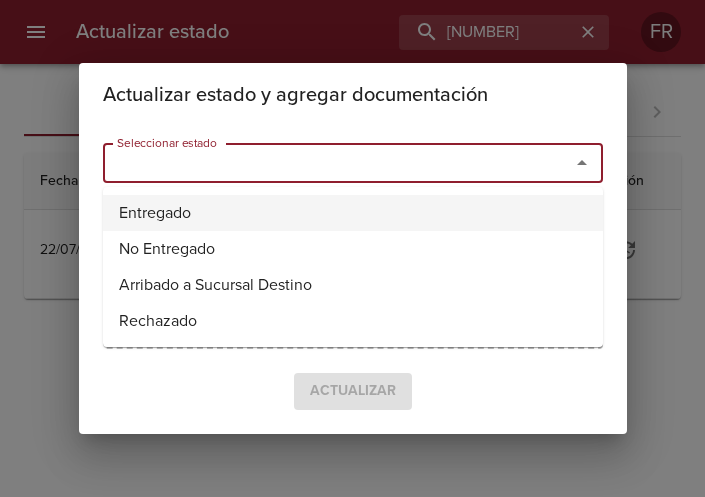 click on "Entregado" at bounding box center (353, 213) 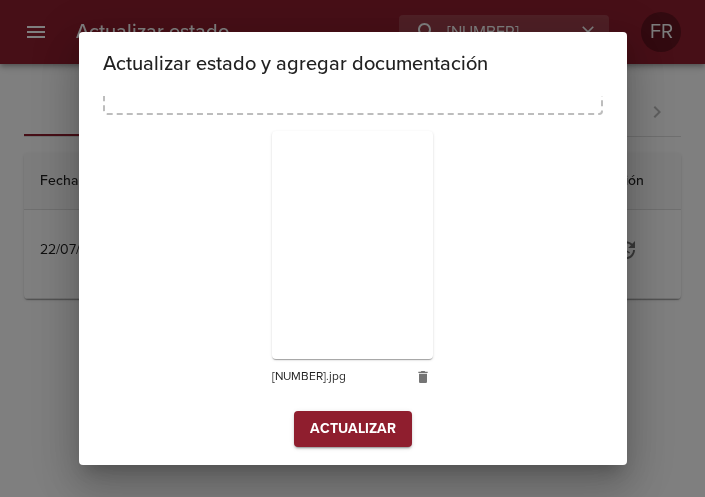 scroll, scrollTop: 285, scrollLeft: 0, axis: vertical 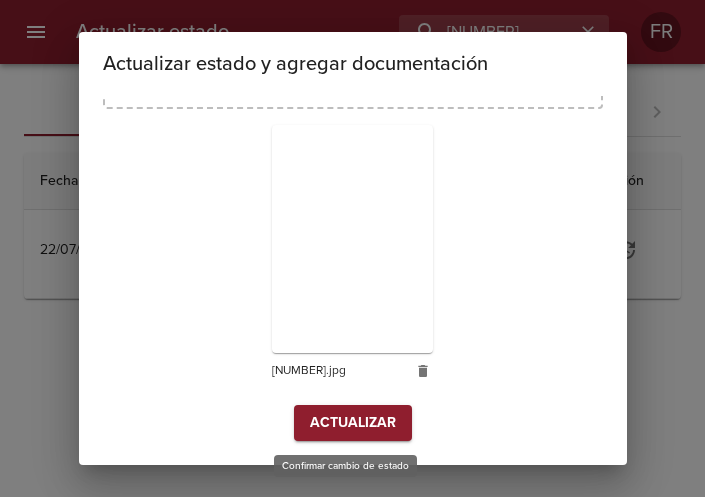 click on "Actualizar" at bounding box center [353, 423] 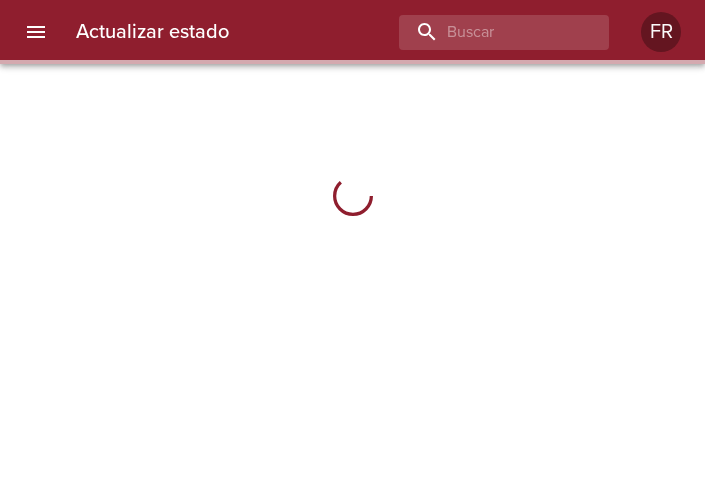 scroll, scrollTop: 0, scrollLeft: 0, axis: both 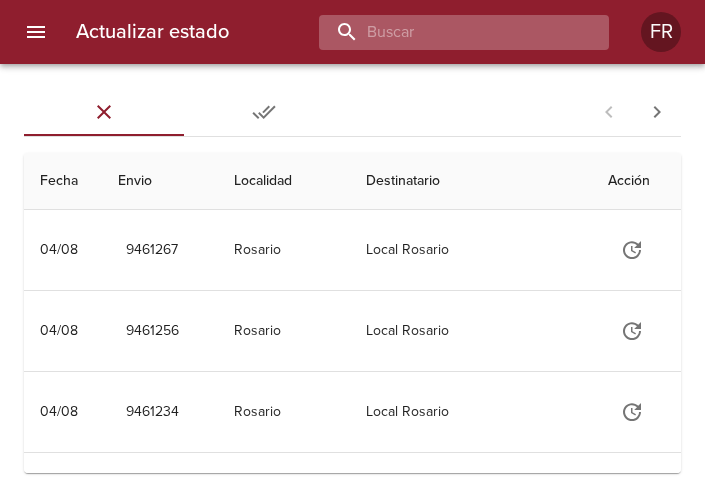 click at bounding box center [447, 32] 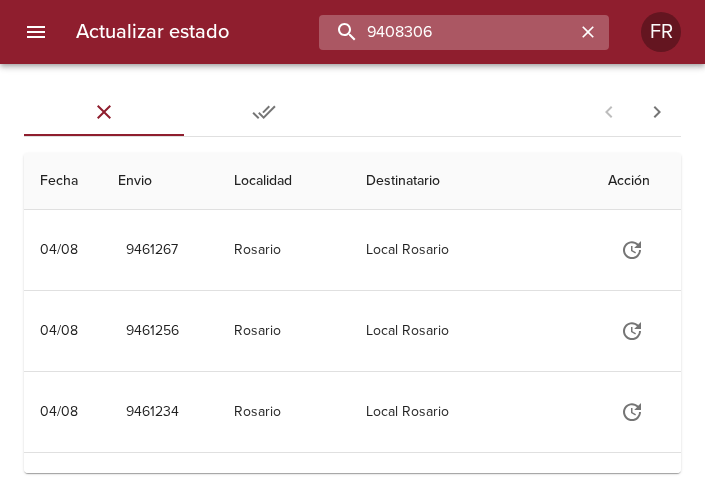type on "9408306" 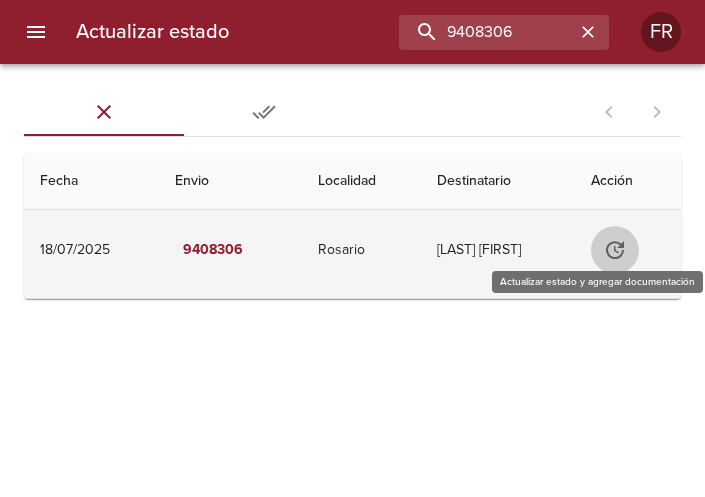 click 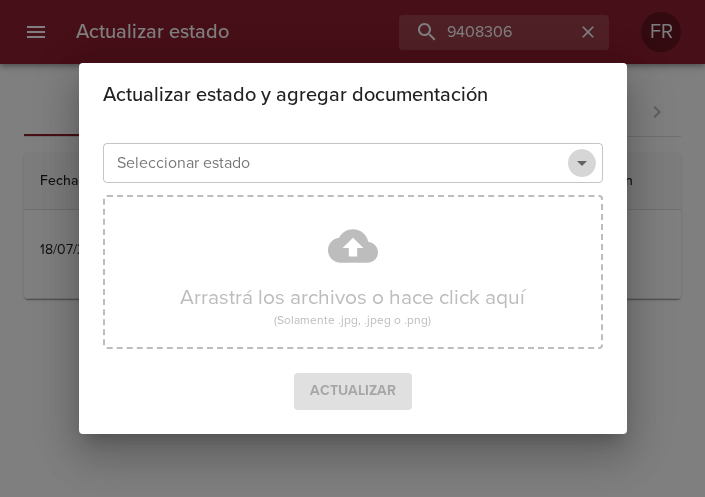 click 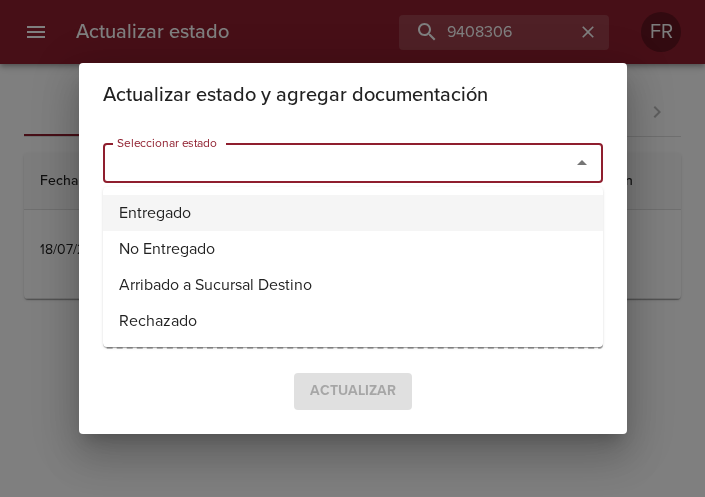 click on "Entregado" at bounding box center (353, 213) 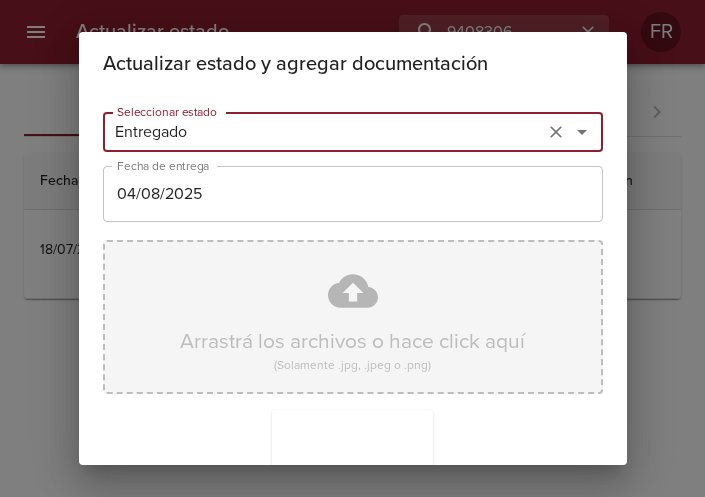 scroll, scrollTop: 285, scrollLeft: 0, axis: vertical 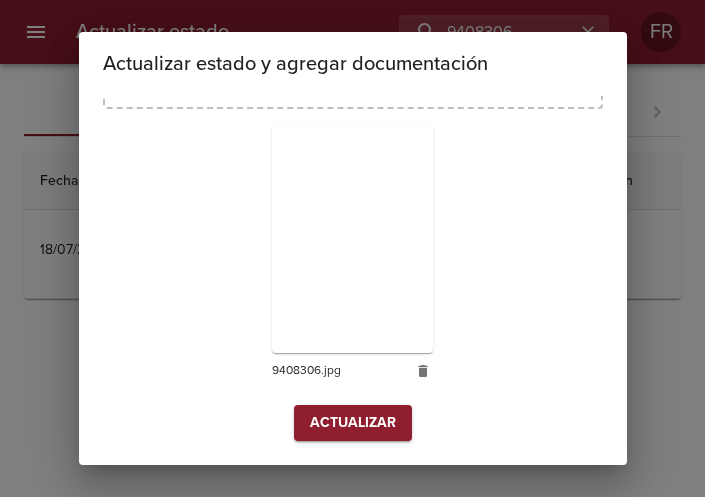 click on "Actualizar" at bounding box center (353, 423) 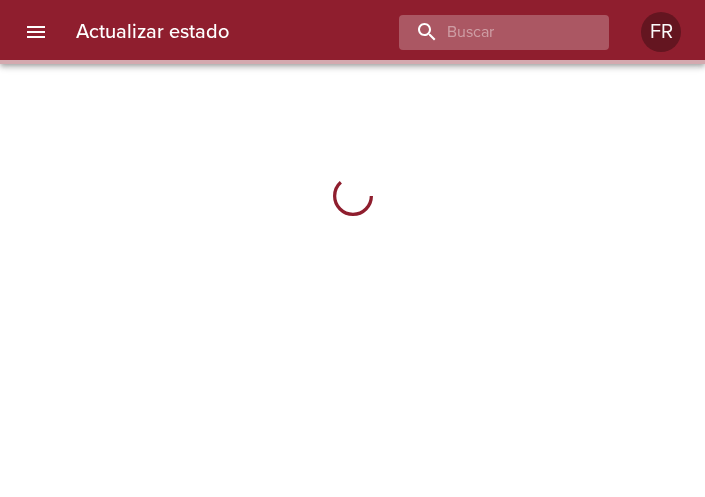scroll, scrollTop: 0, scrollLeft: 0, axis: both 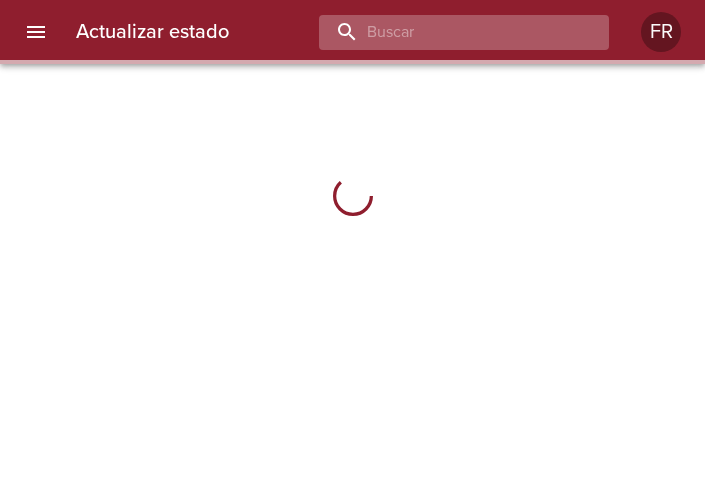 click at bounding box center (447, 32) 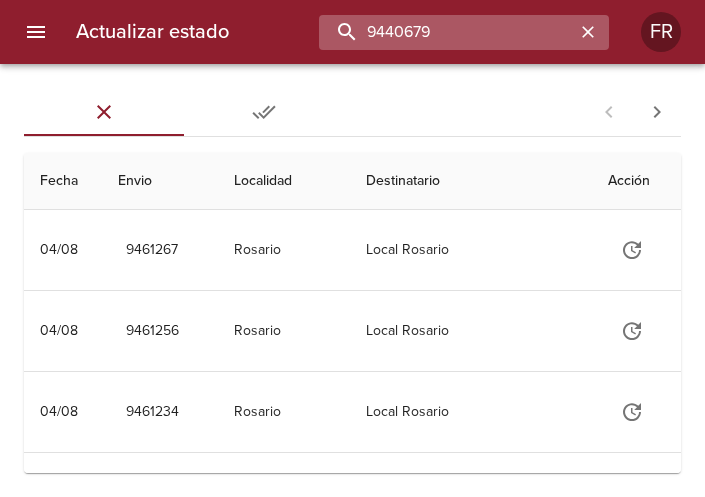 type on "9440679" 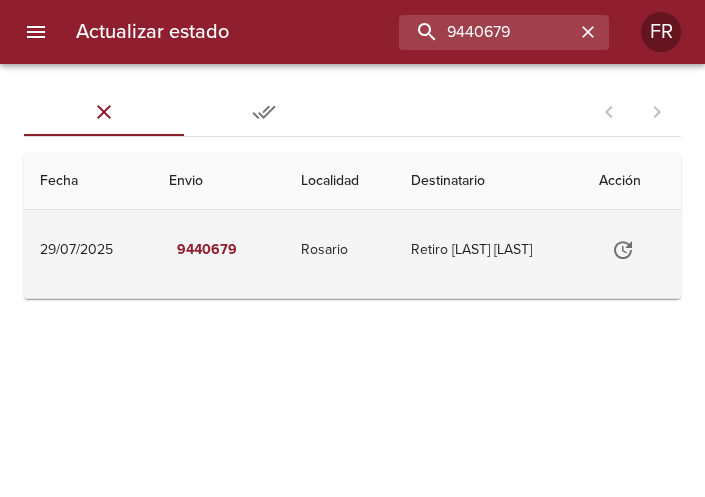click 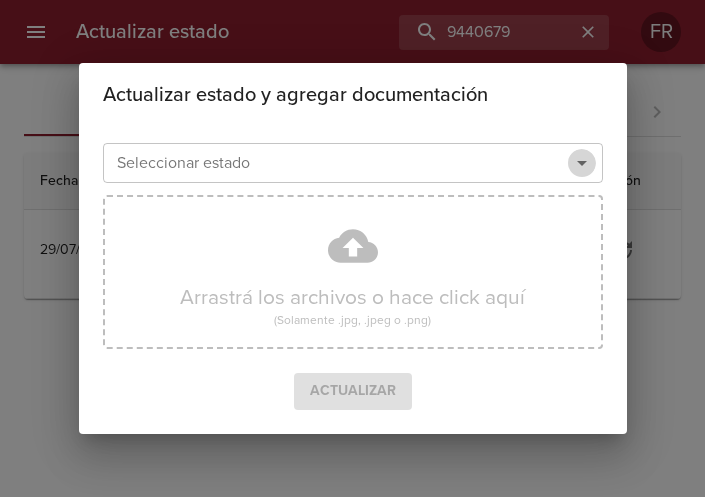 click 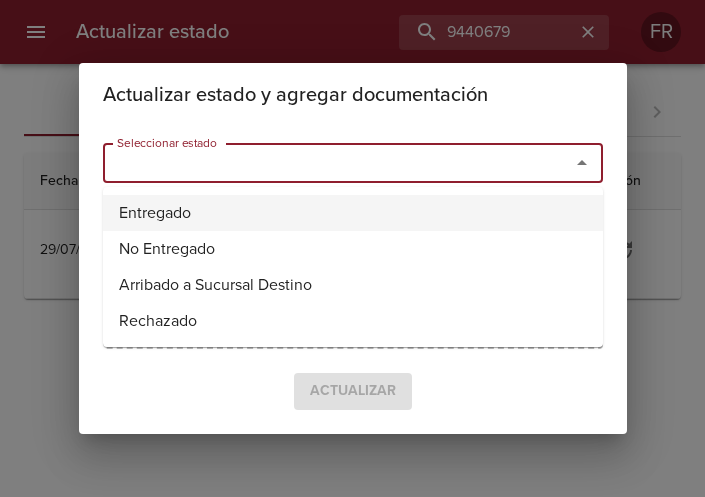 click on "Entregado" at bounding box center (353, 213) 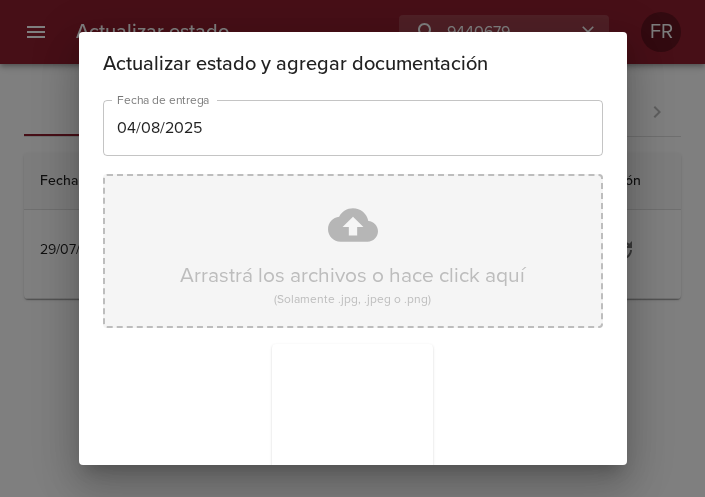 scroll, scrollTop: 285, scrollLeft: 0, axis: vertical 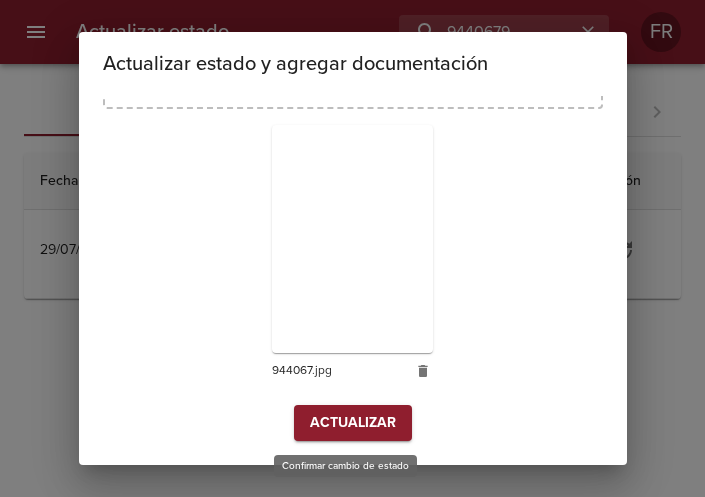click on "Actualizar" at bounding box center (353, 423) 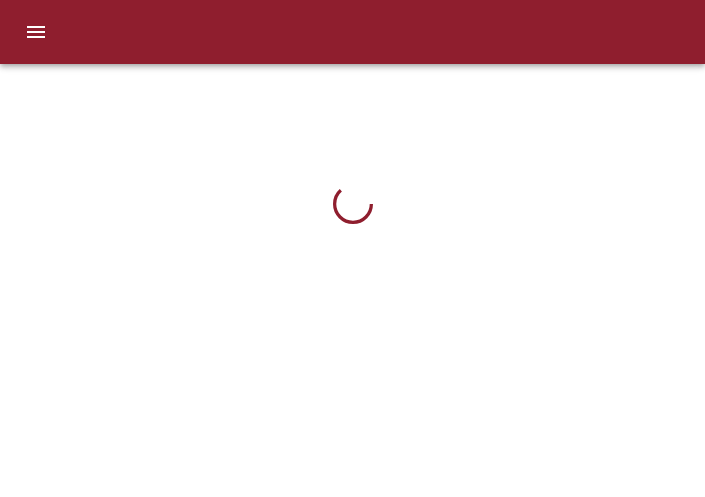 scroll, scrollTop: 0, scrollLeft: 0, axis: both 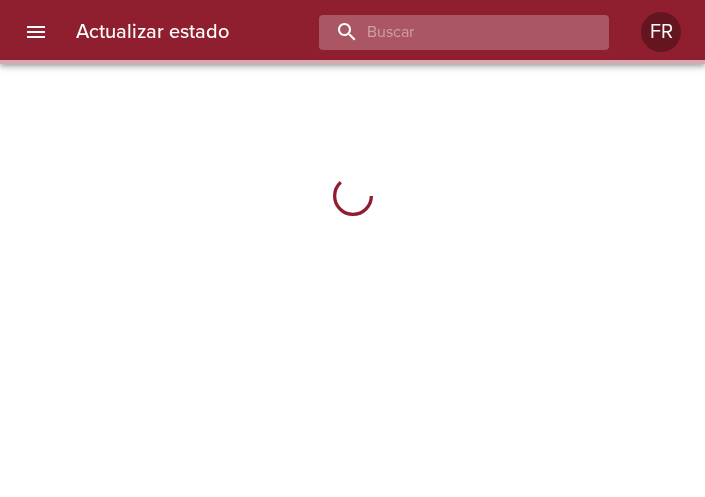 click at bounding box center [447, 32] 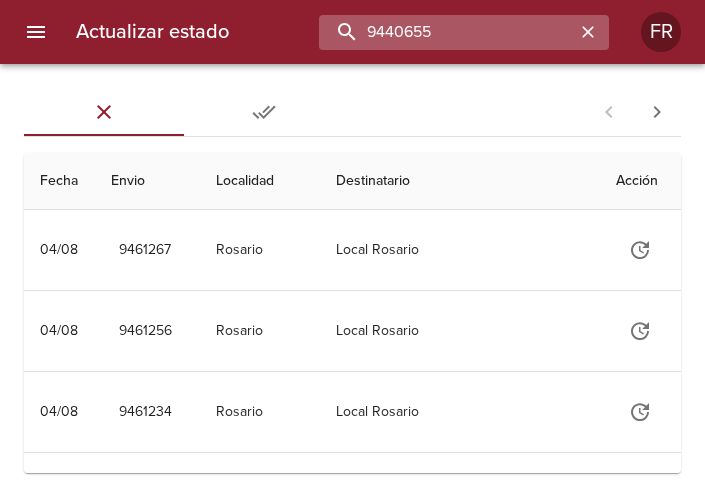 type on "9440655" 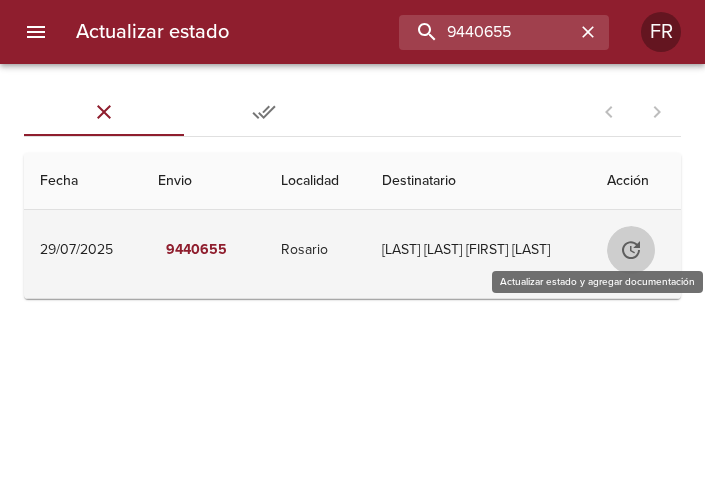 click 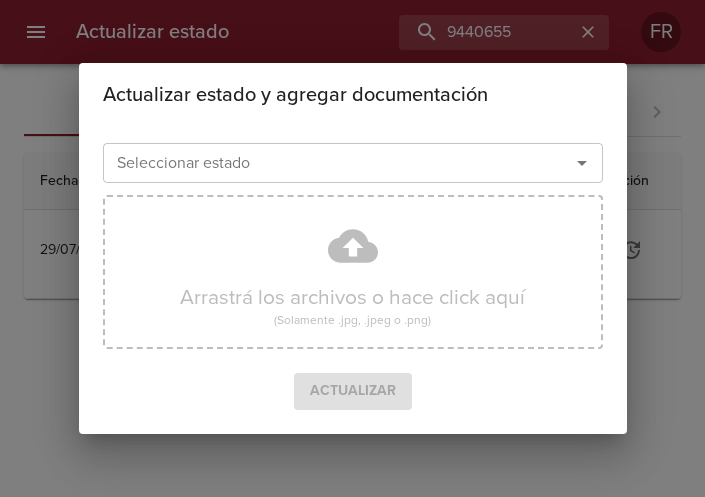click 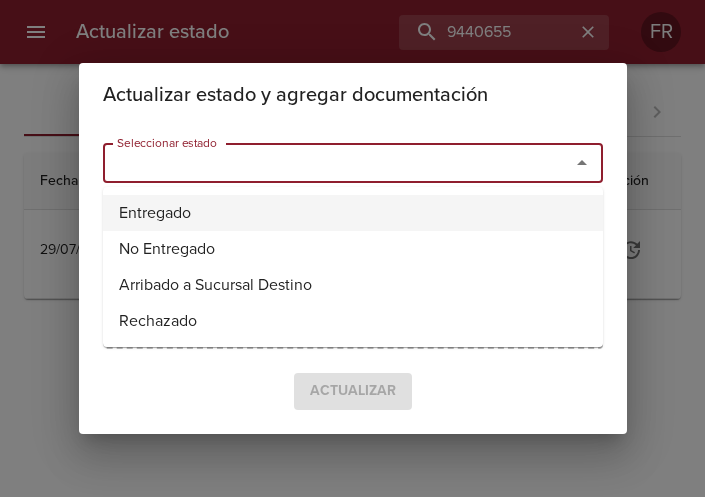 click on "Entregado" at bounding box center (353, 213) 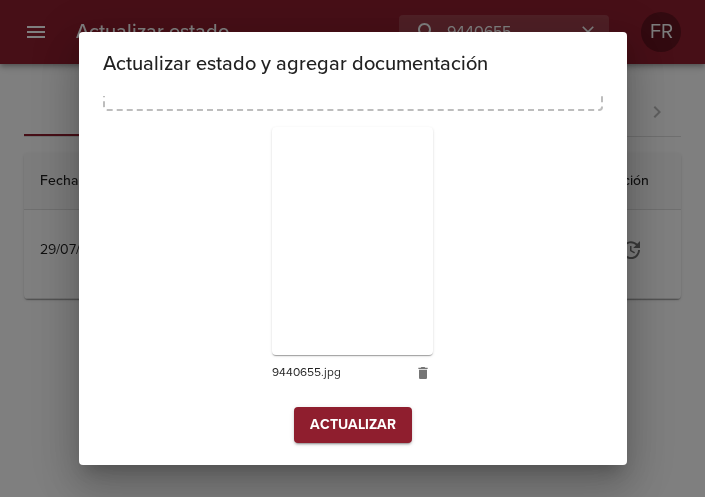 scroll, scrollTop: 285, scrollLeft: 0, axis: vertical 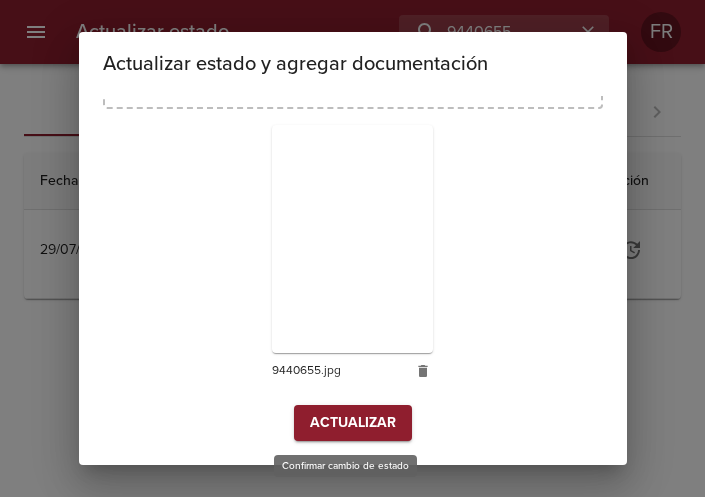 click on "Actualizar" at bounding box center [353, 423] 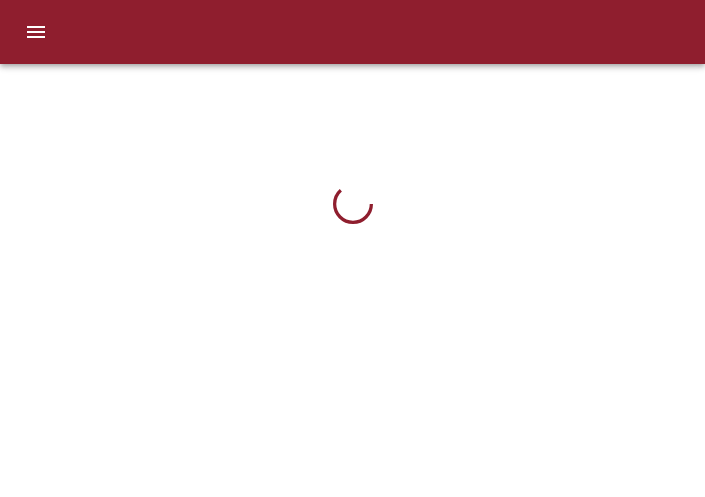 scroll, scrollTop: 0, scrollLeft: 0, axis: both 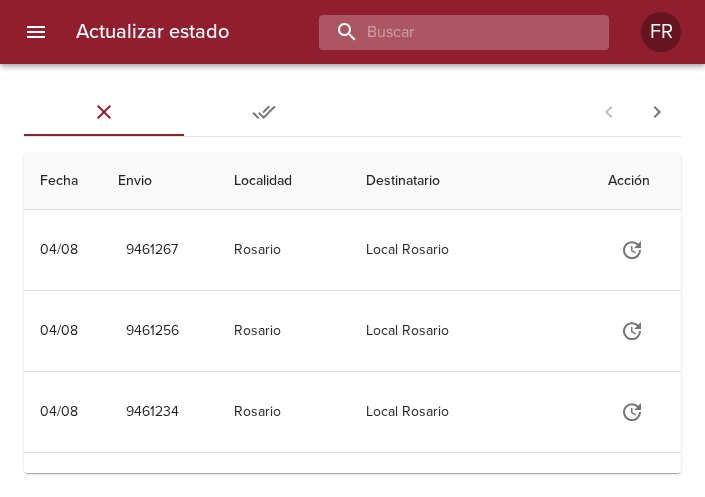 click at bounding box center [447, 32] 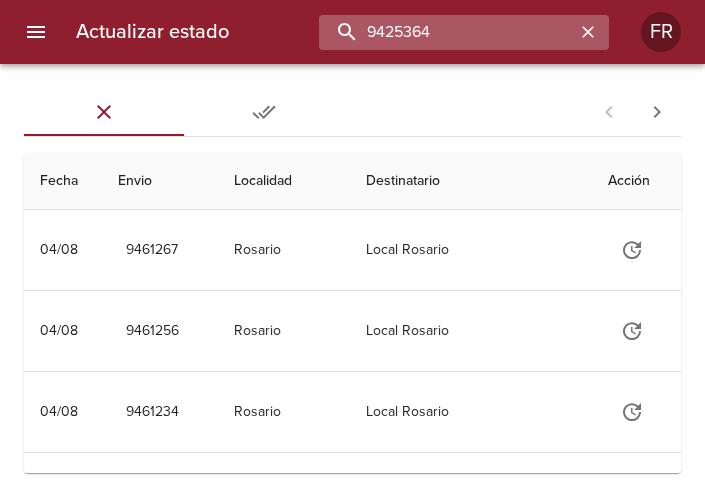 type on "9425364" 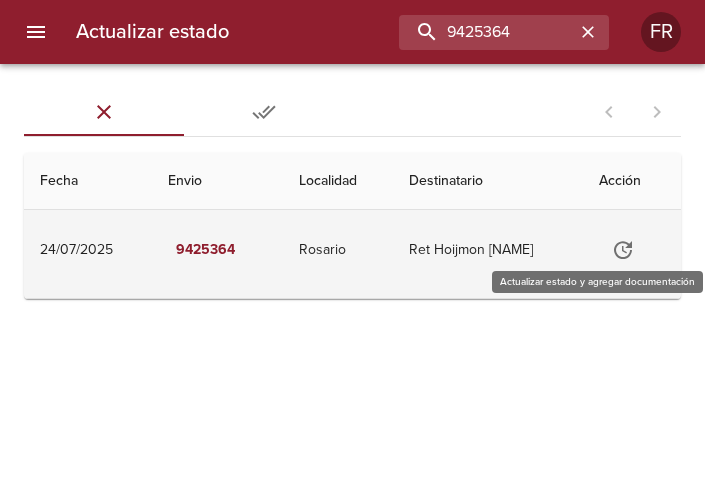 click 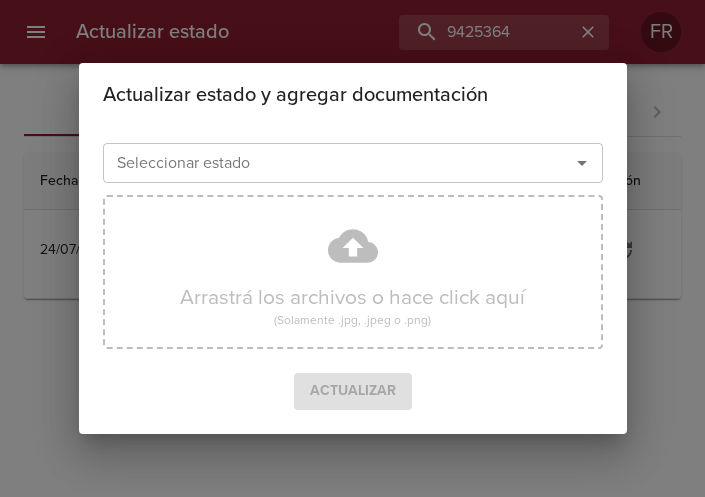 click 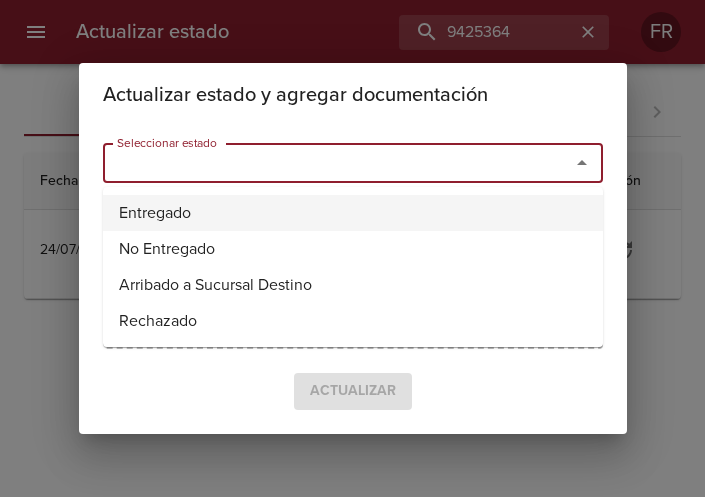 click on "Entregado" at bounding box center [353, 213] 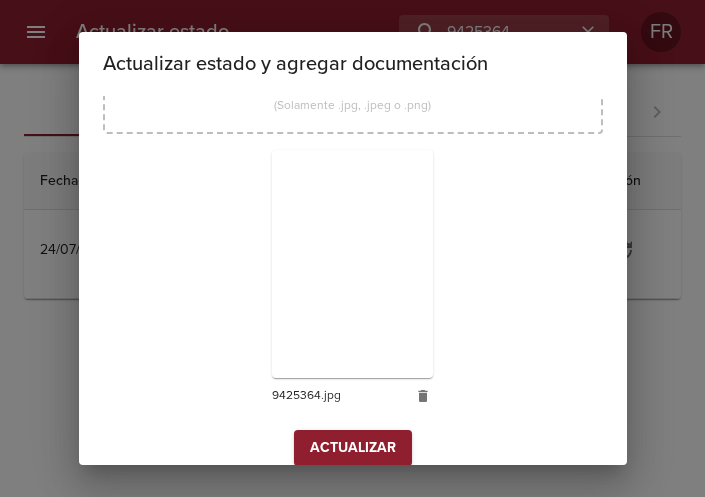 scroll, scrollTop: 285, scrollLeft: 0, axis: vertical 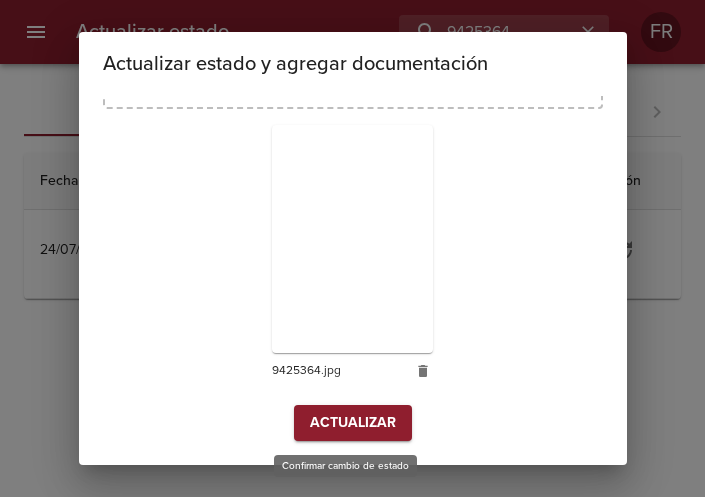 click on "Actualizar" at bounding box center [353, 423] 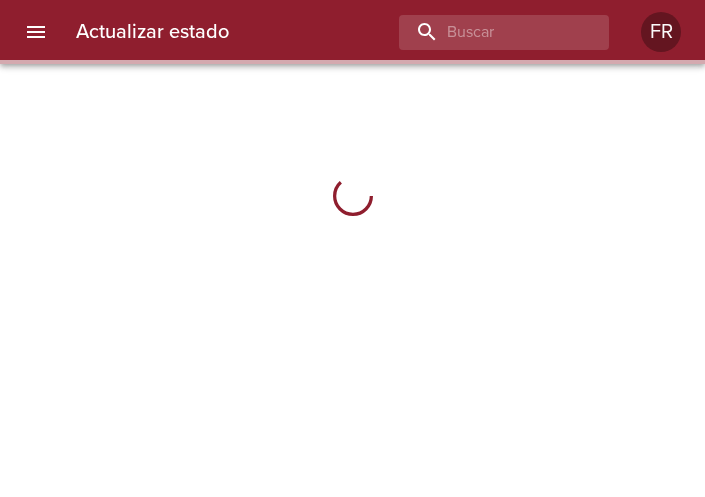 scroll, scrollTop: 0, scrollLeft: 0, axis: both 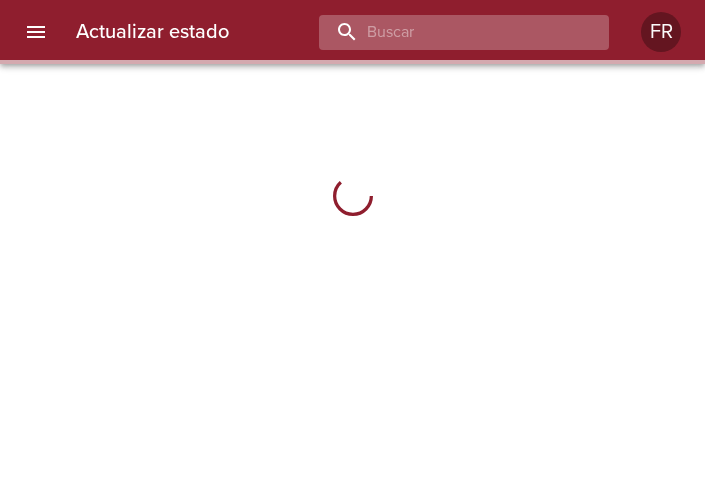 click at bounding box center [447, 32] 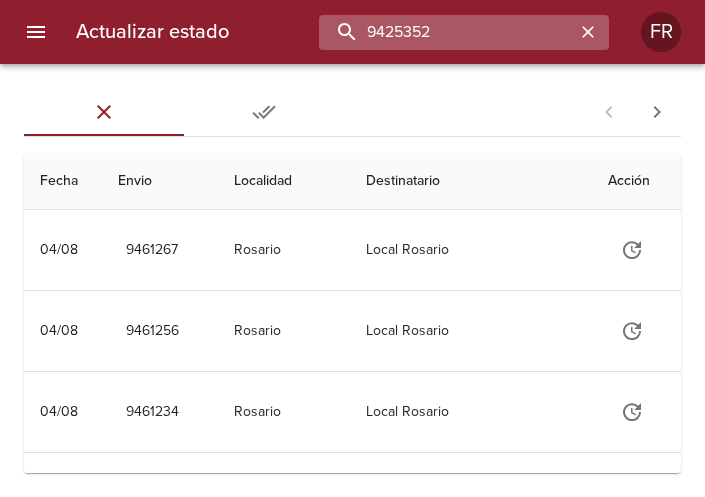 type on "9425352" 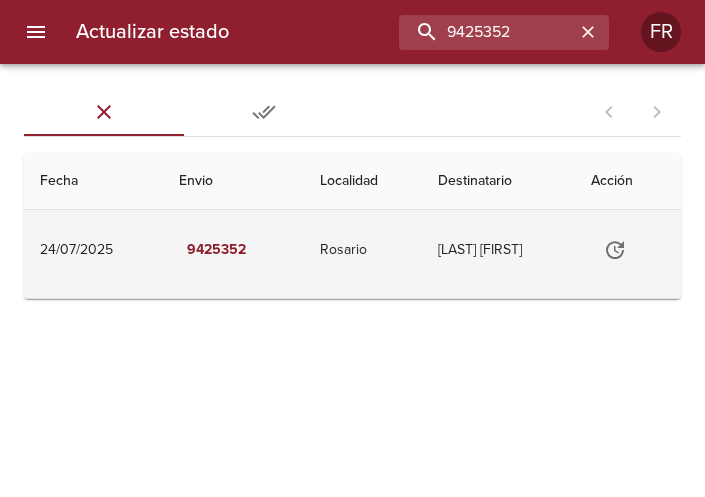 click 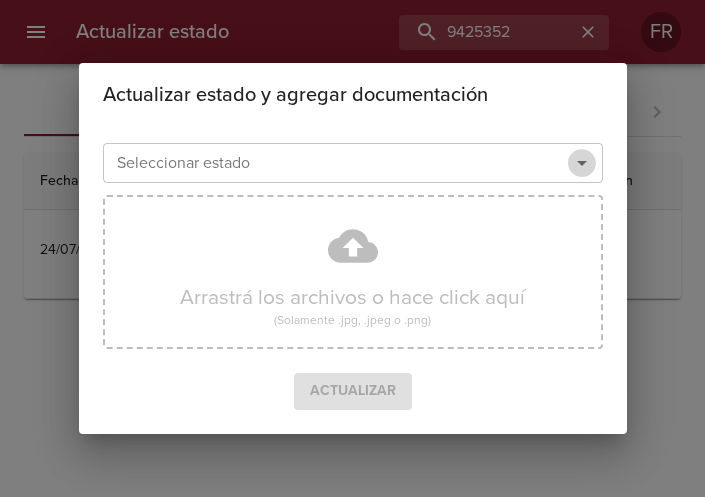 click 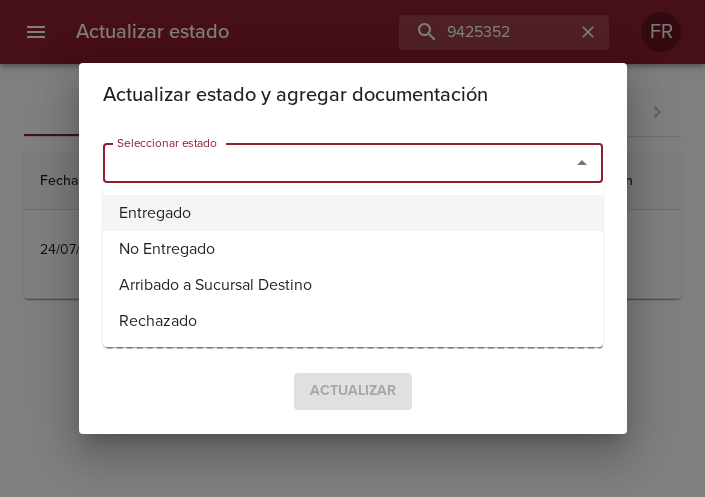 click on "Entregado" at bounding box center (353, 213) 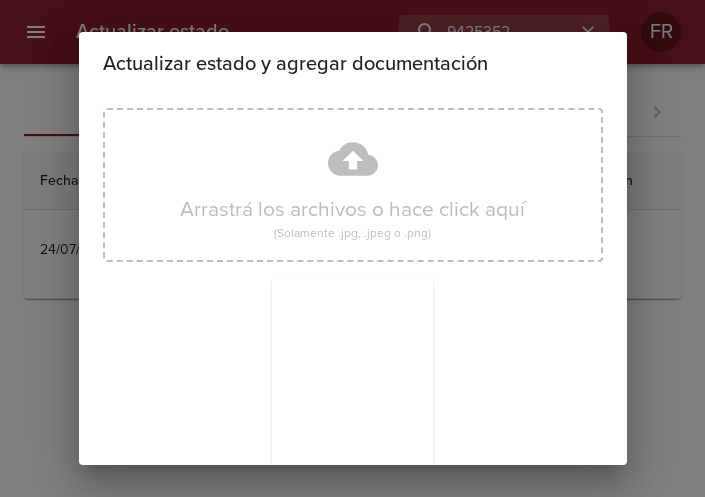 scroll, scrollTop: 285, scrollLeft: 0, axis: vertical 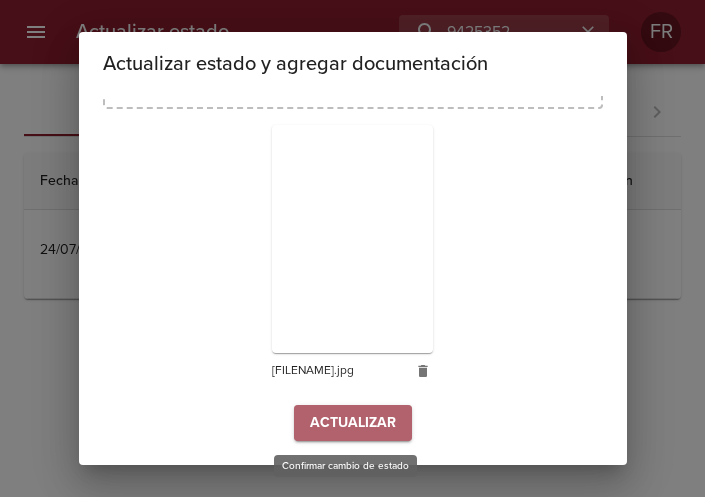 click on "Actualizar" at bounding box center [353, 423] 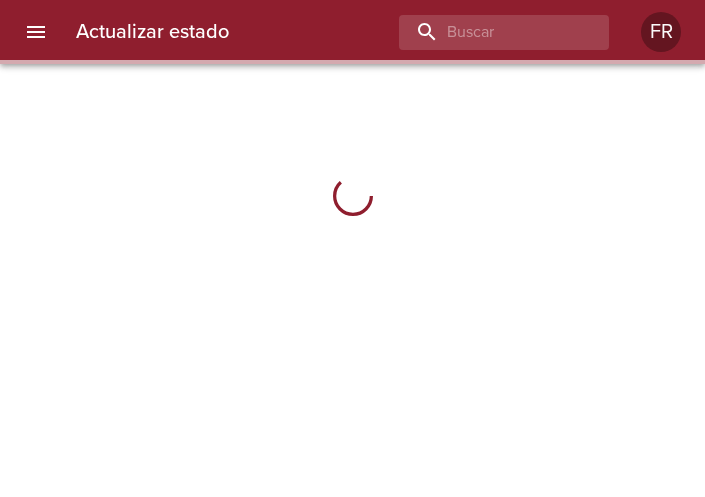 scroll, scrollTop: 0, scrollLeft: 0, axis: both 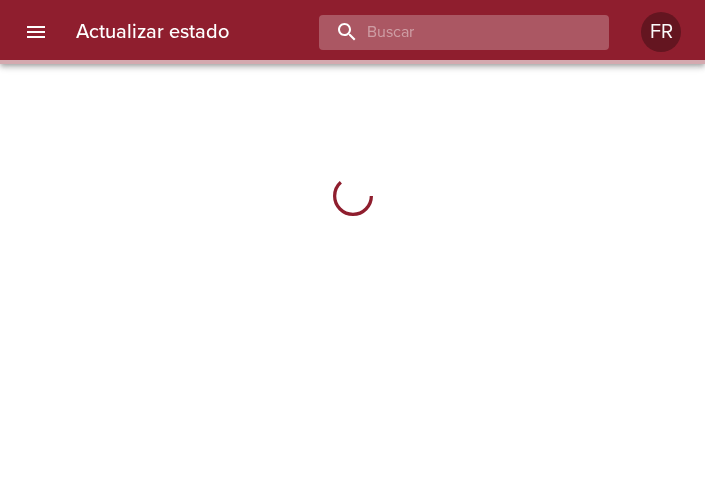 click at bounding box center (447, 32) 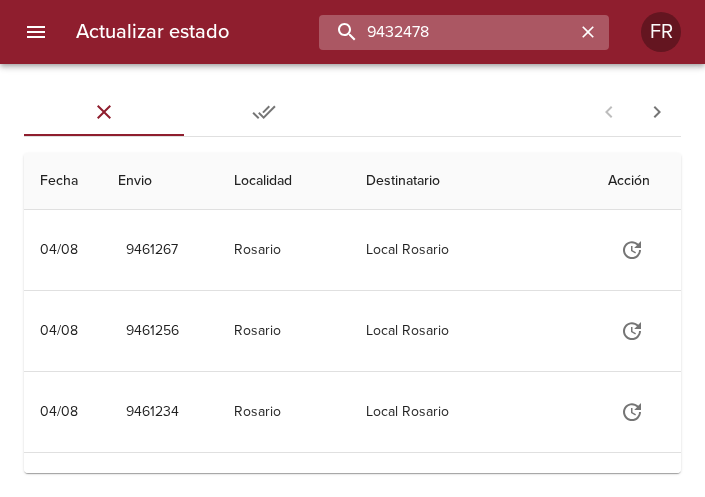 type on "9432478" 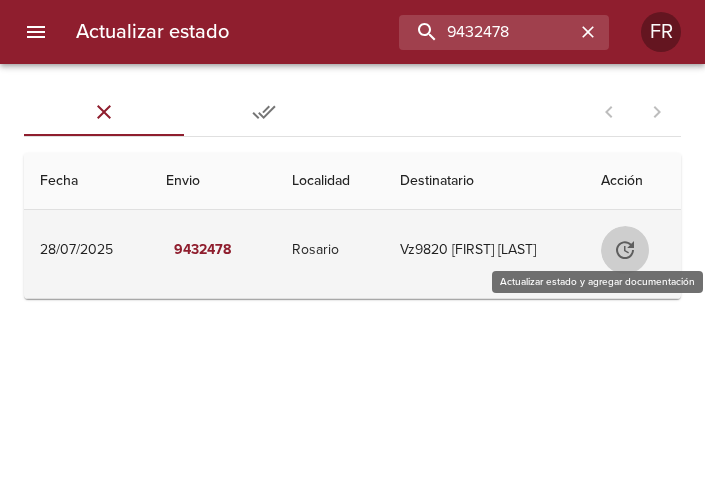 click 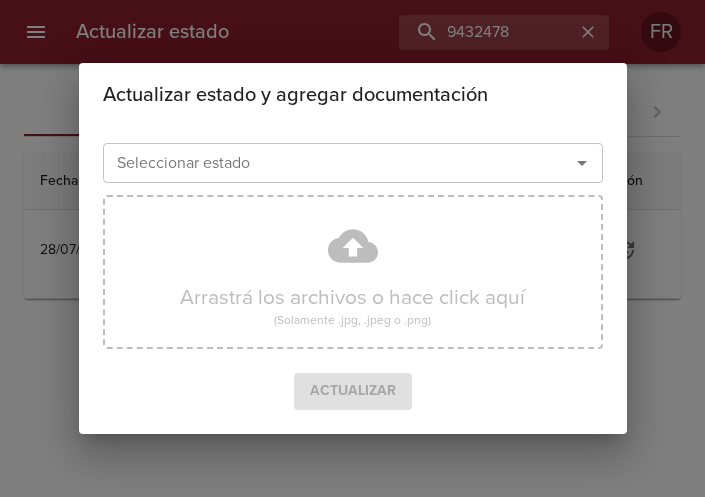 click 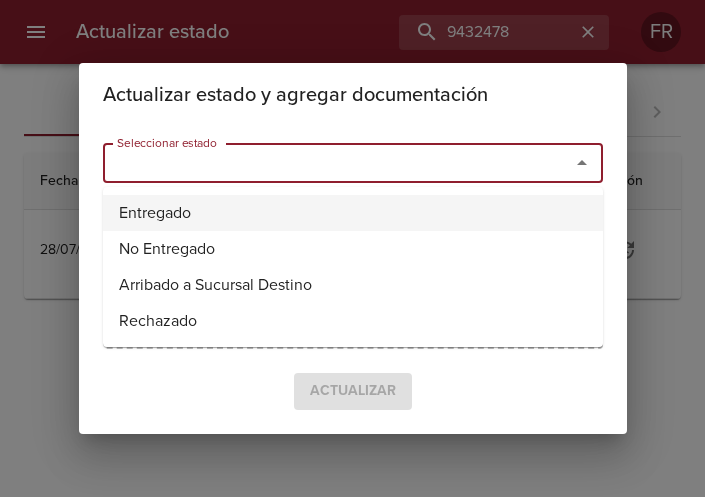 click on "Entregado" at bounding box center [353, 213] 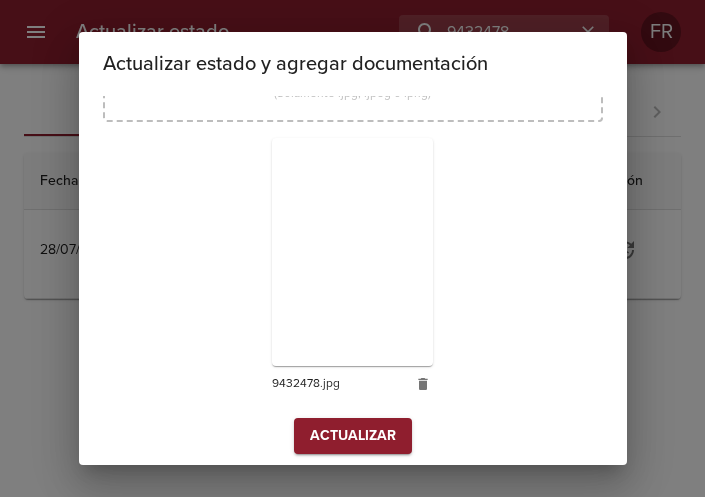 scroll, scrollTop: 285, scrollLeft: 0, axis: vertical 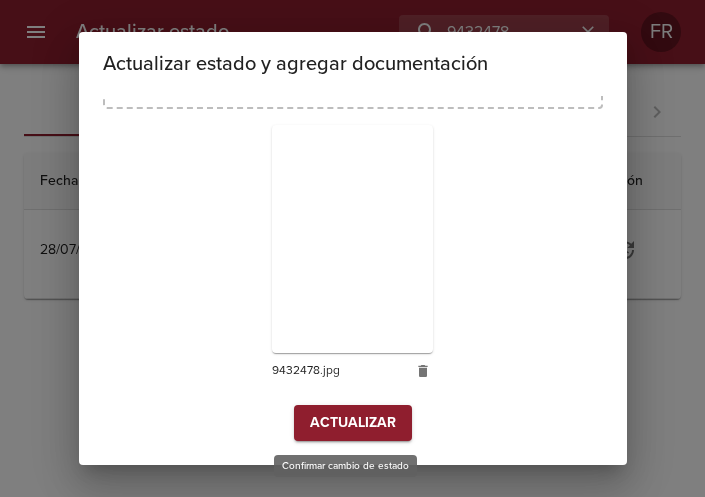 click on "Actualizar" at bounding box center (353, 423) 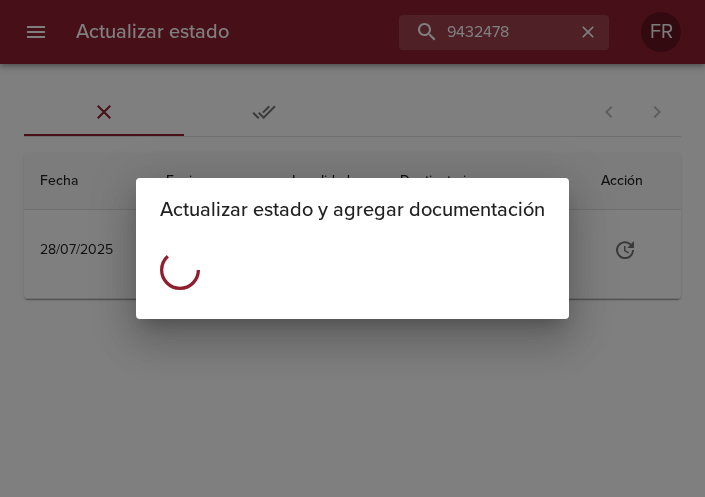 scroll, scrollTop: 0, scrollLeft: 0, axis: both 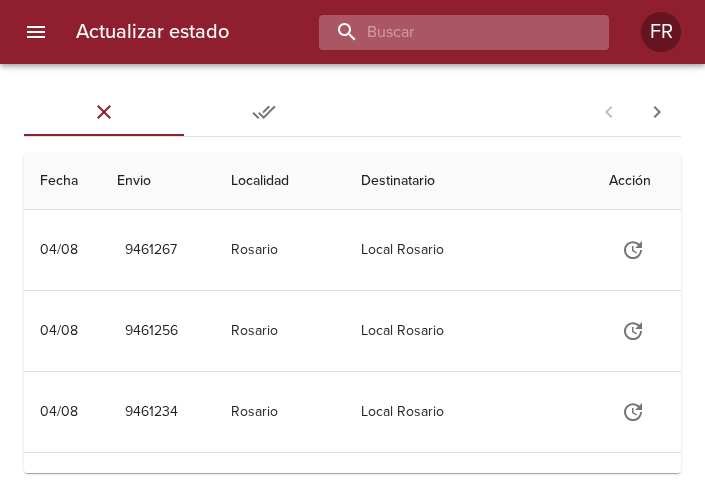 click at bounding box center [447, 32] 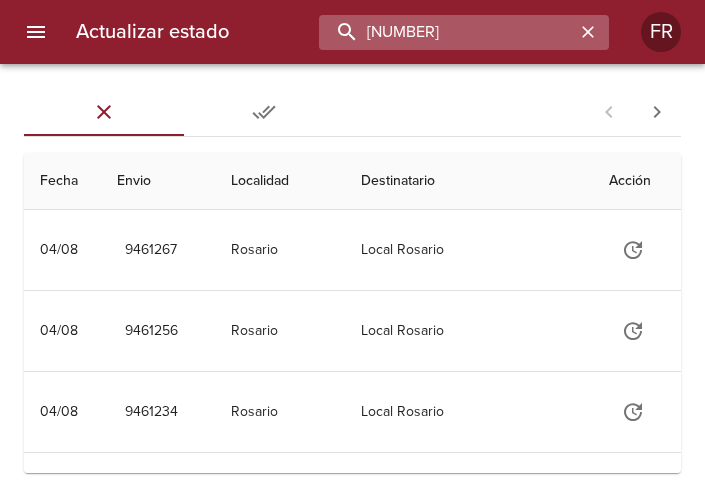 type on "9425414" 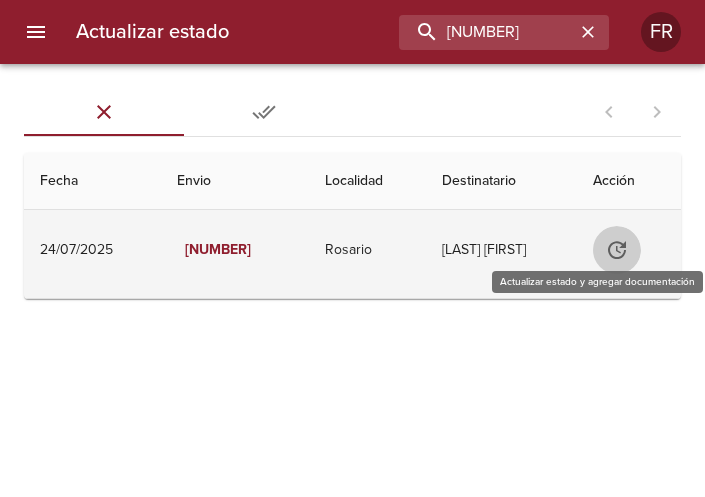 click 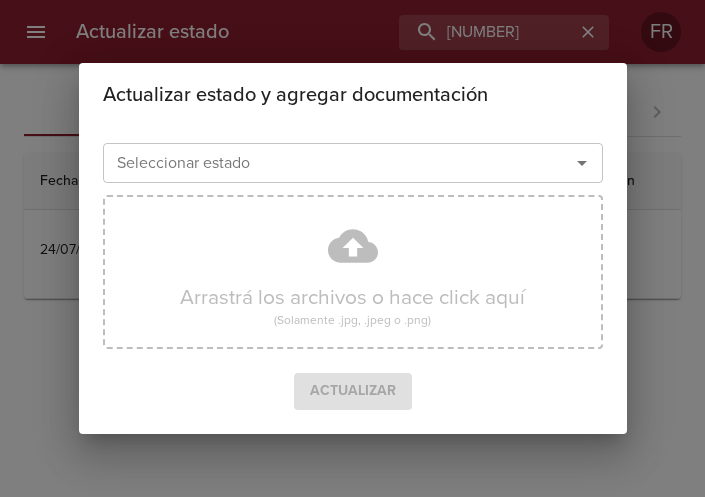 click 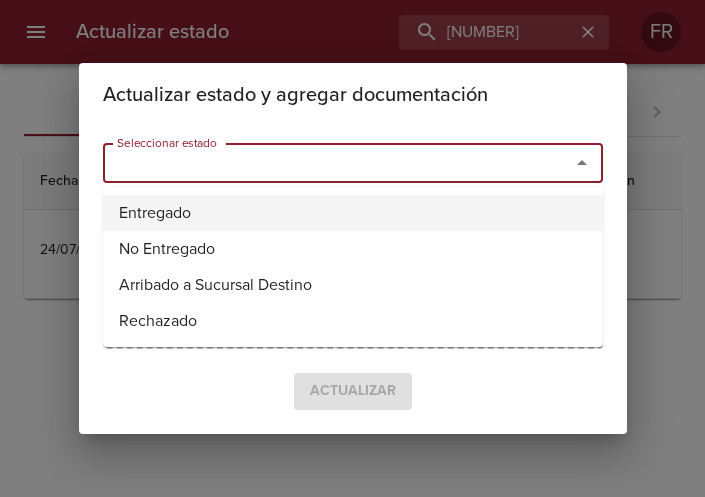 click on "Entregado" at bounding box center [353, 213] 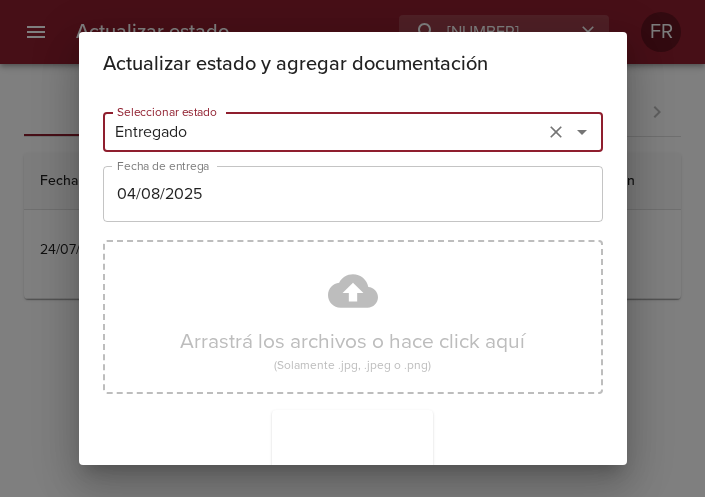 scroll, scrollTop: 285, scrollLeft: 0, axis: vertical 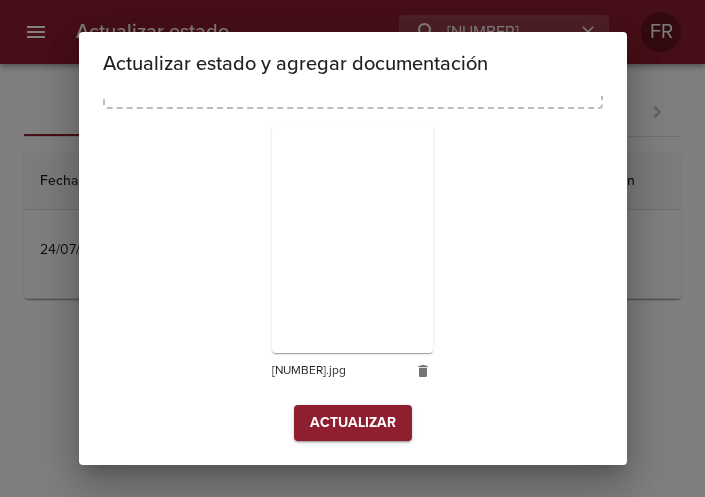 drag, startPoint x: 363, startPoint y: 416, endPoint x: 363, endPoint y: 427, distance: 11 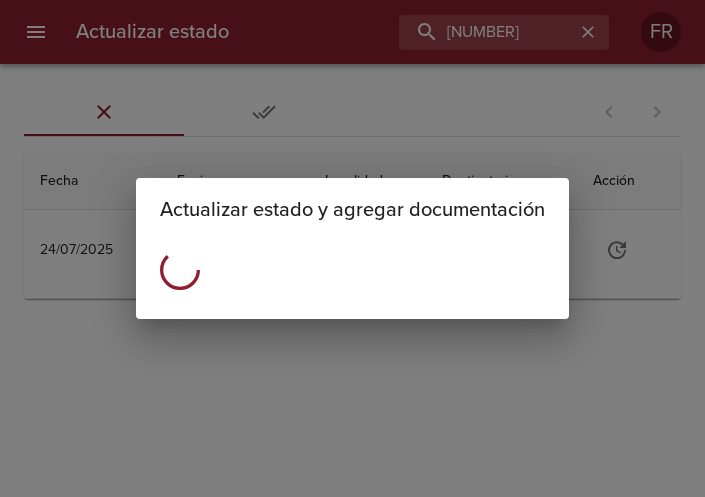 scroll, scrollTop: 0, scrollLeft: 0, axis: both 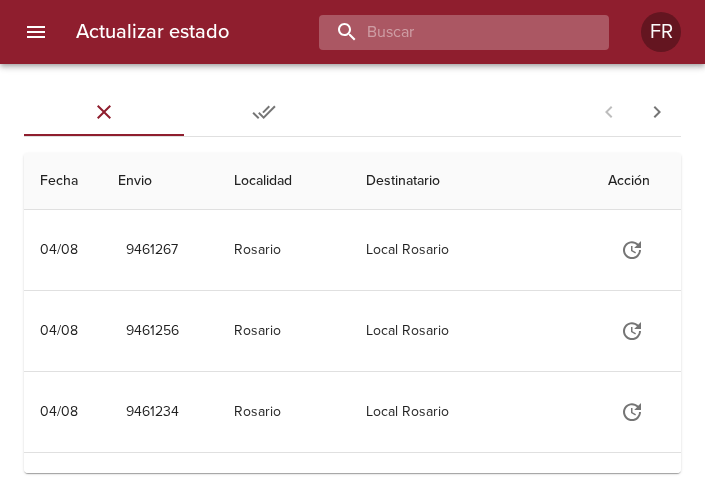 click at bounding box center (447, 32) 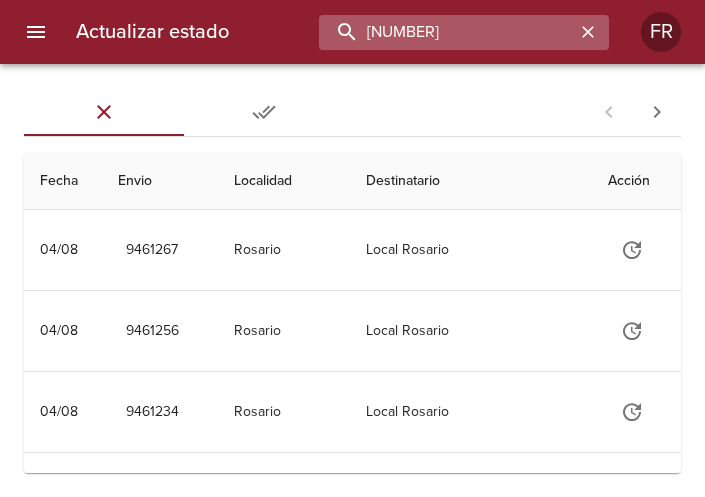 type on "[NUMBER]" 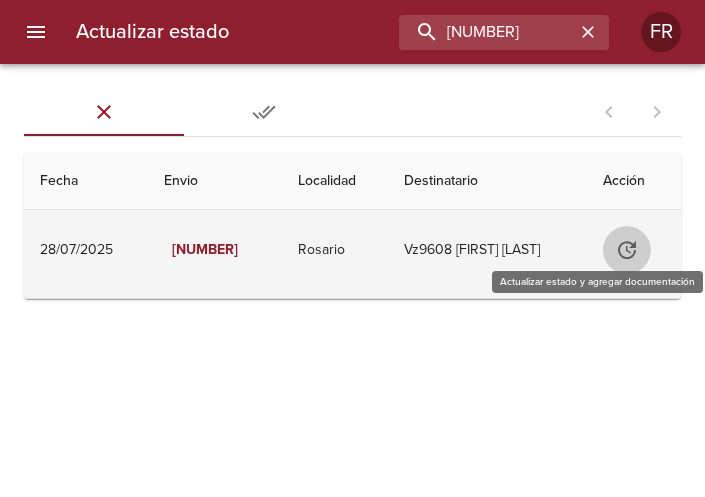 click 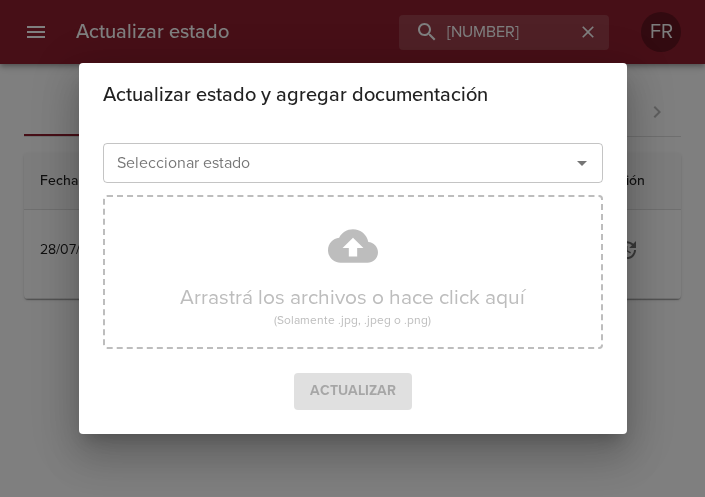 click 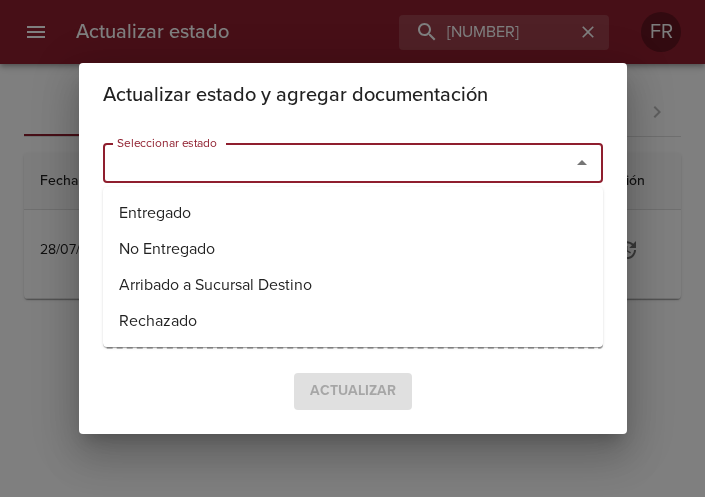 click on "Entregado" at bounding box center (353, 213) 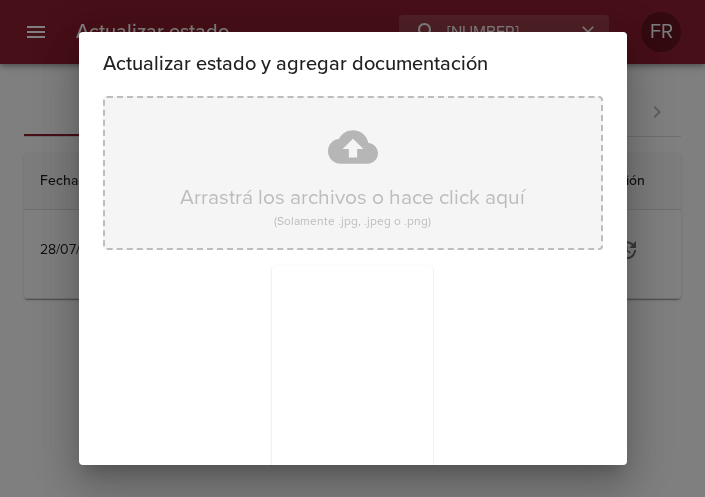 scroll, scrollTop: 285, scrollLeft: 0, axis: vertical 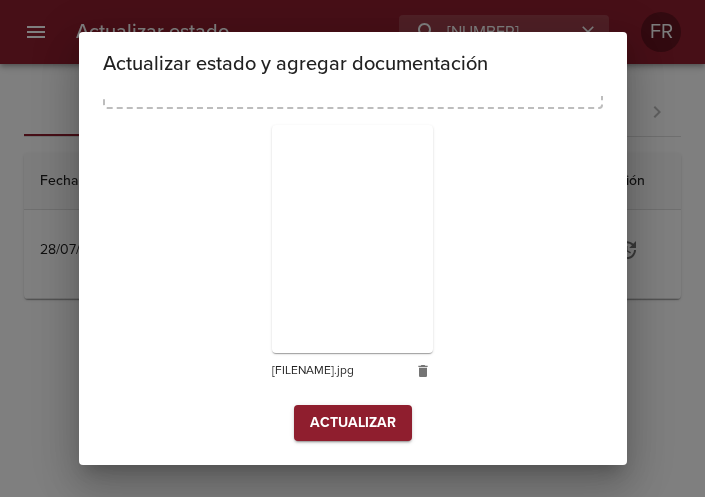 click on "Actualizar" at bounding box center (353, 423) 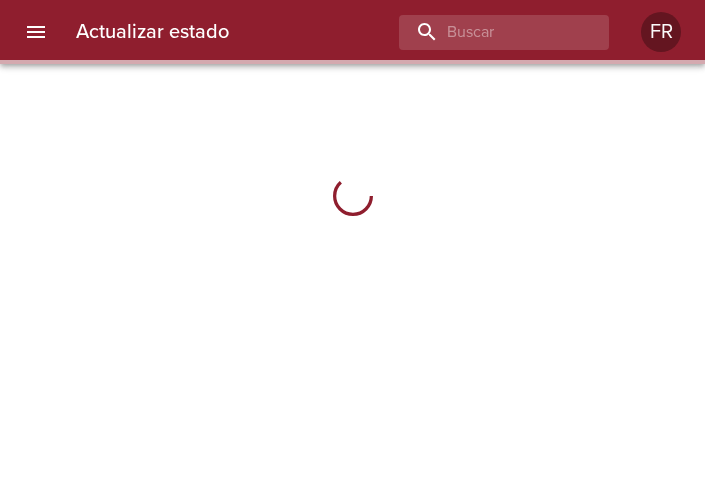 scroll, scrollTop: 0, scrollLeft: 0, axis: both 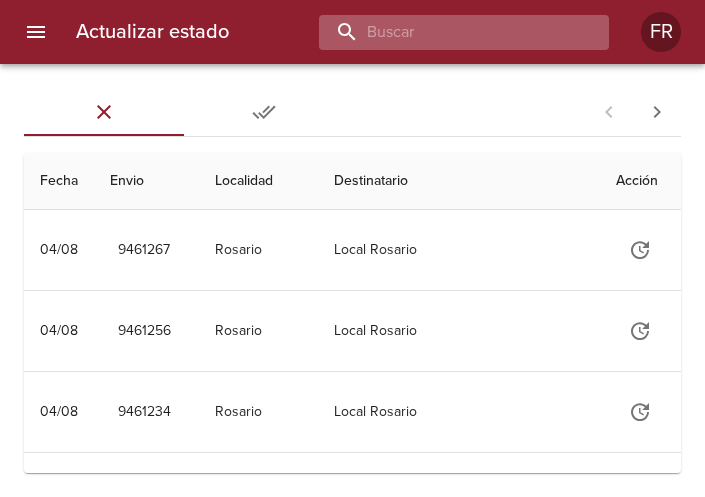 click at bounding box center [447, 32] 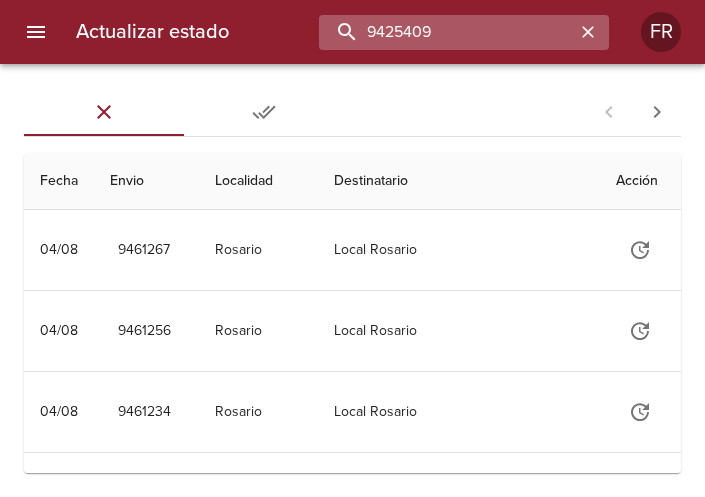 type on "9425409" 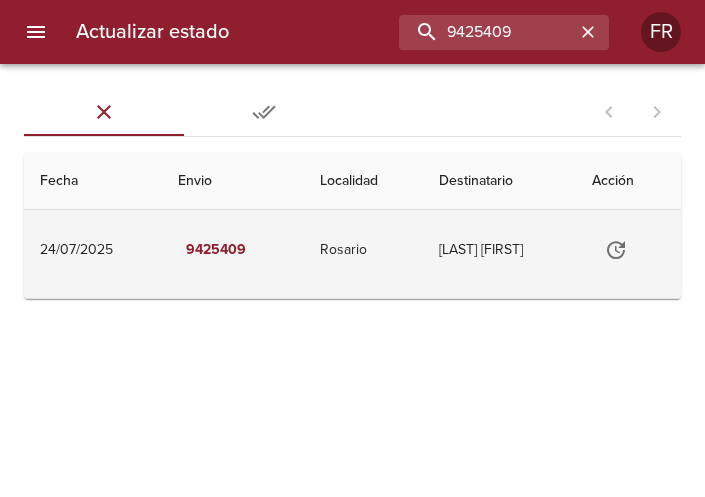 click 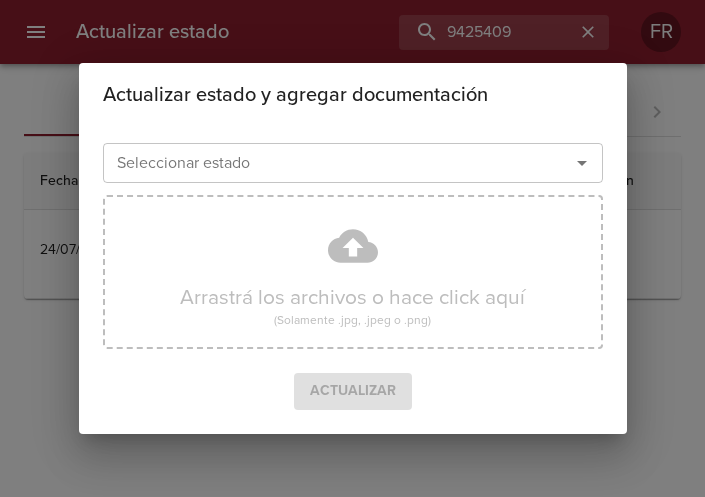 click 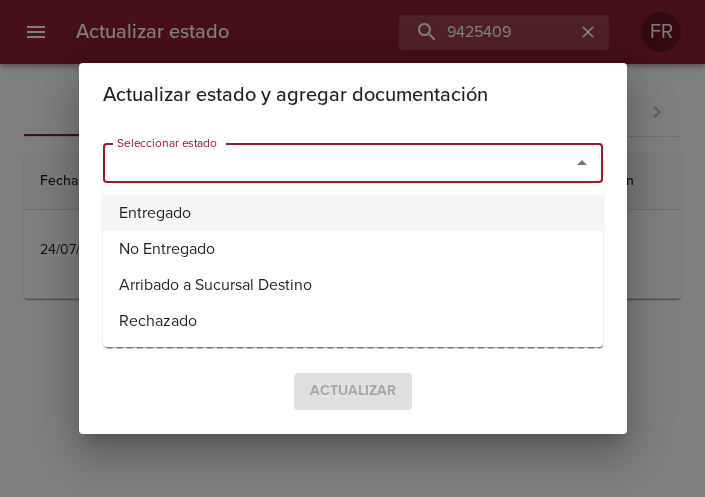 click on "Entregado" at bounding box center (353, 213) 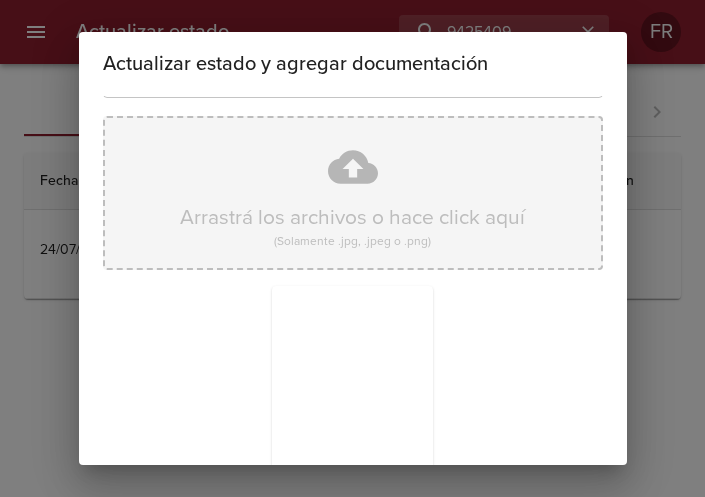 scroll, scrollTop: 285, scrollLeft: 0, axis: vertical 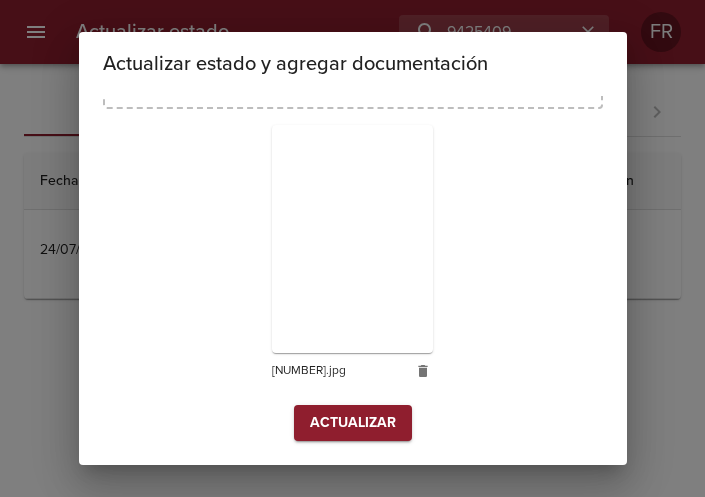 click on "Actualizar" at bounding box center (353, 423) 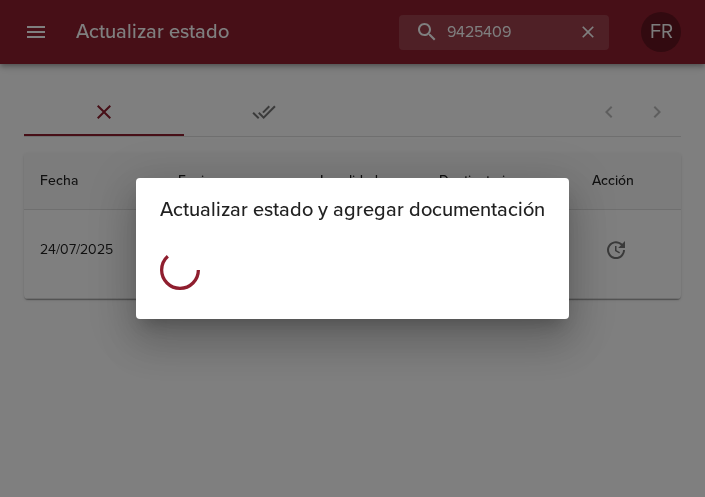scroll, scrollTop: 0, scrollLeft: 0, axis: both 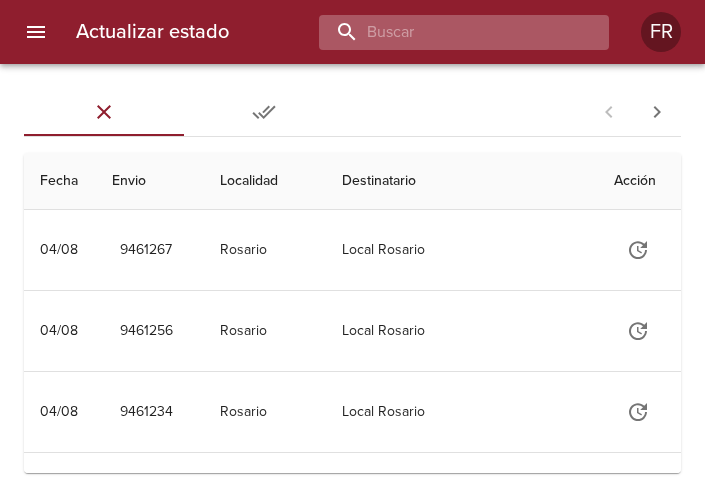 click at bounding box center [447, 32] 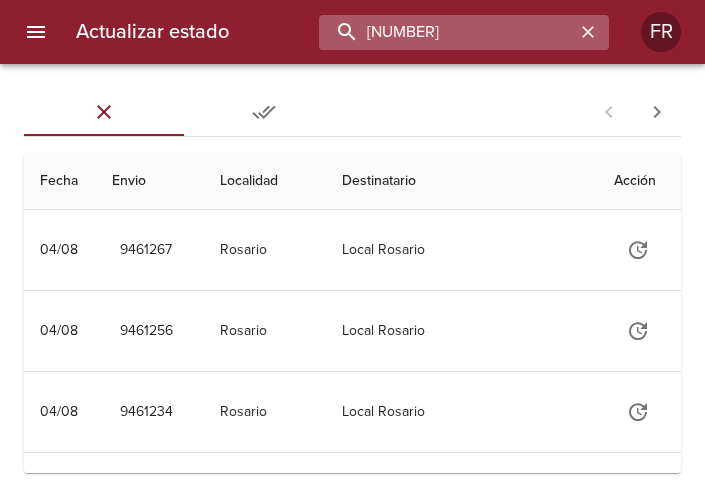 type on "[NUMBER]" 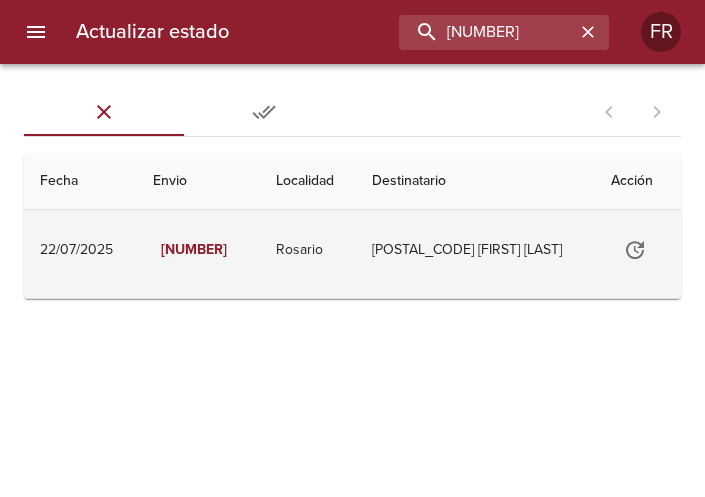click 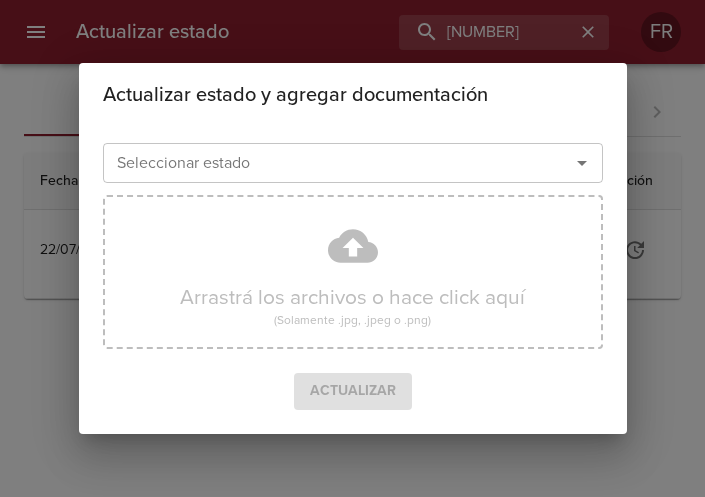 click 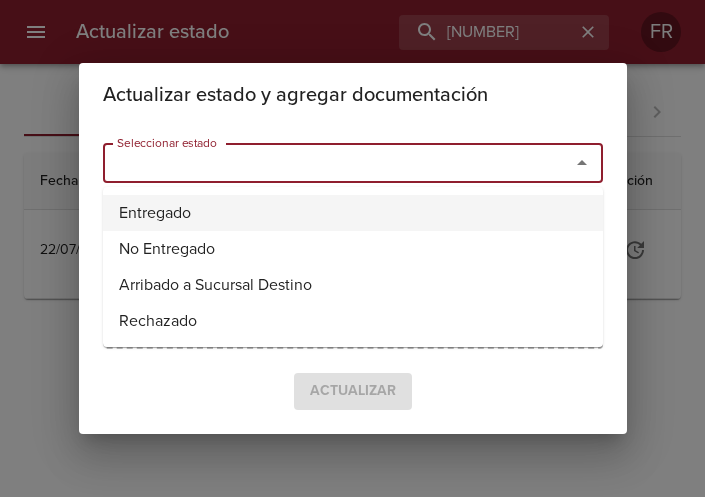 click on "Entregado" at bounding box center (353, 213) 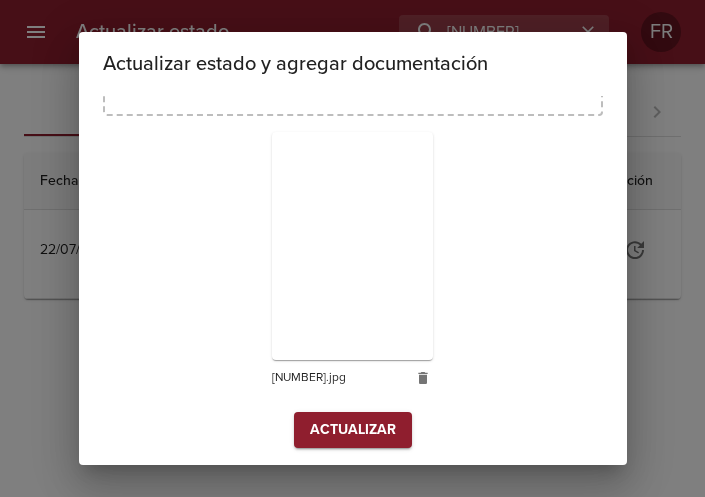 scroll, scrollTop: 285, scrollLeft: 0, axis: vertical 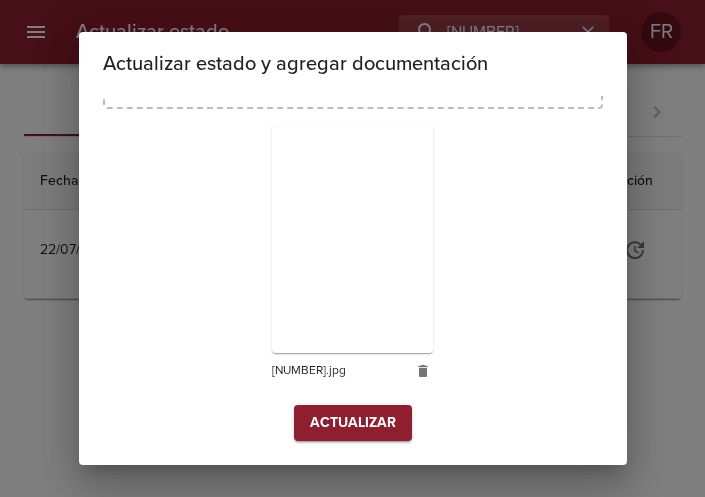 click on "Actualizar" at bounding box center [353, 423] 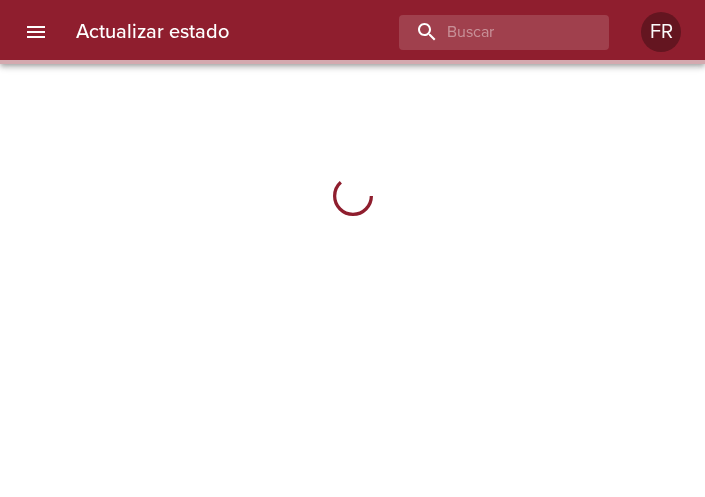 scroll, scrollTop: 0, scrollLeft: 0, axis: both 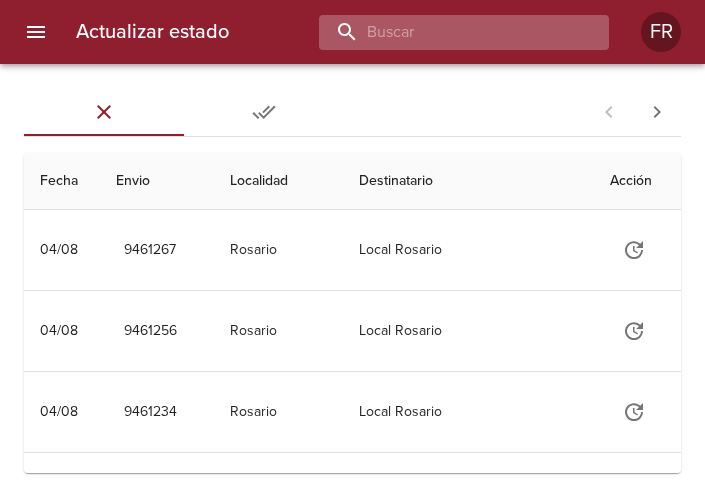 click at bounding box center [447, 32] 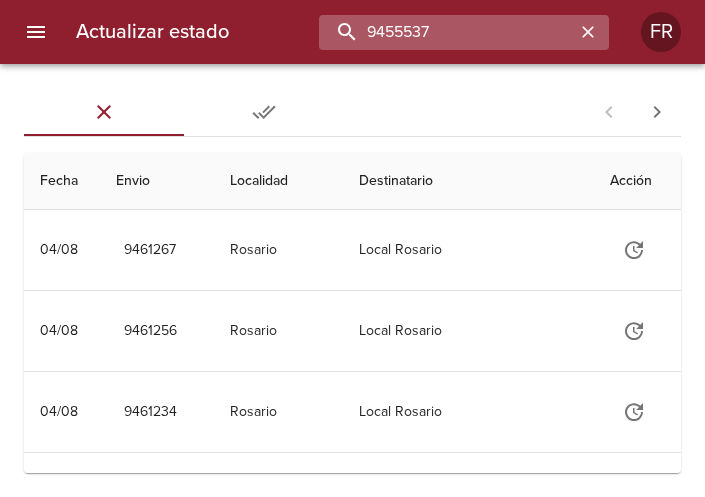 type on "9455537" 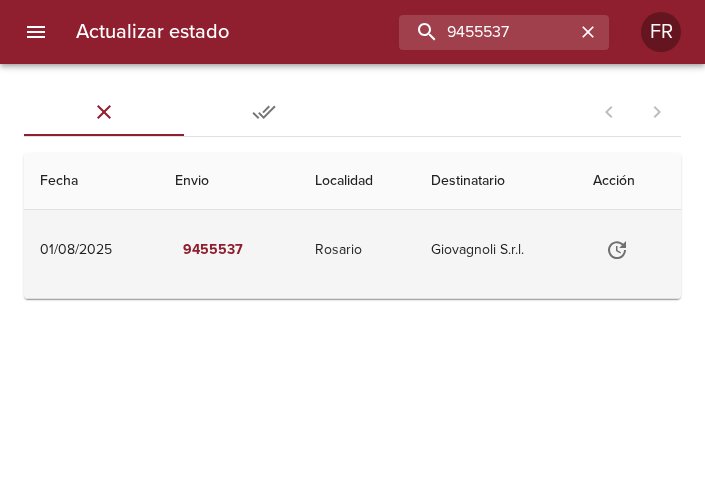 click 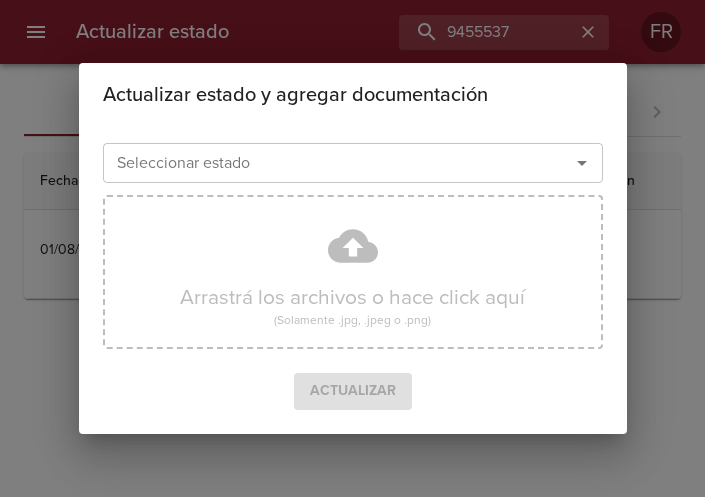 click 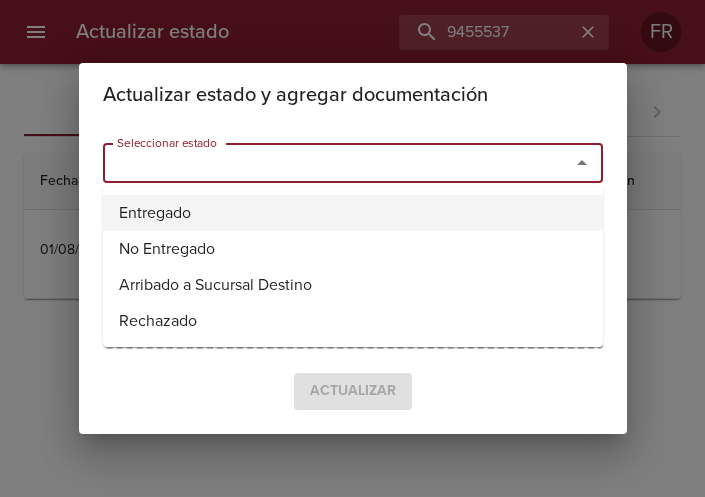 click on "Entregado" at bounding box center [353, 213] 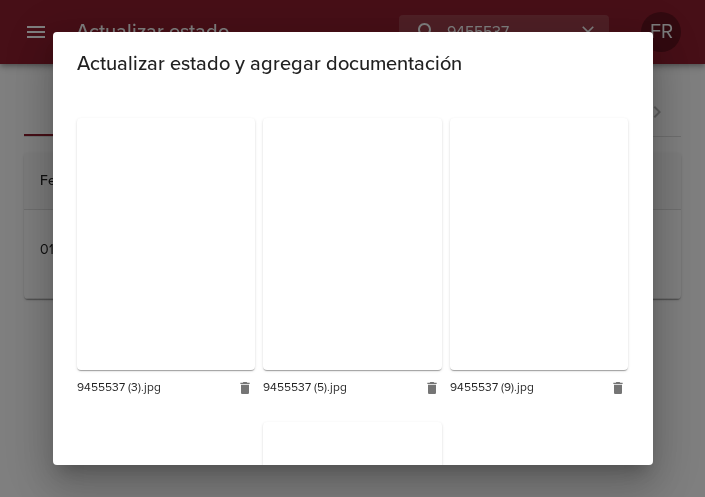 scroll, scrollTop: 1193, scrollLeft: 0, axis: vertical 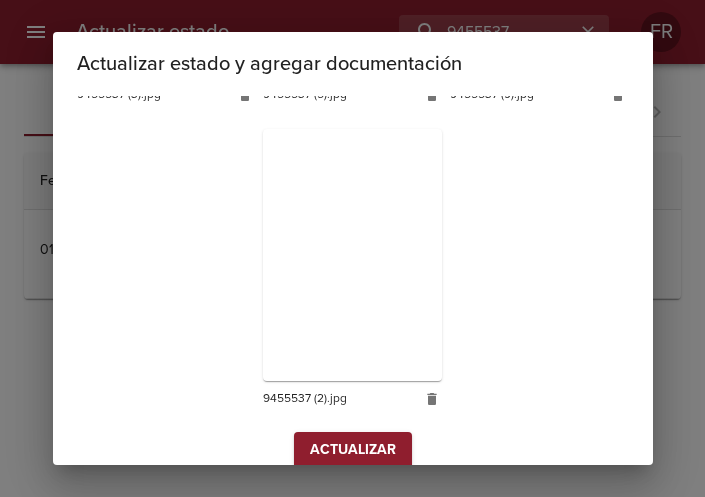 click on "Actualizar" at bounding box center (353, 450) 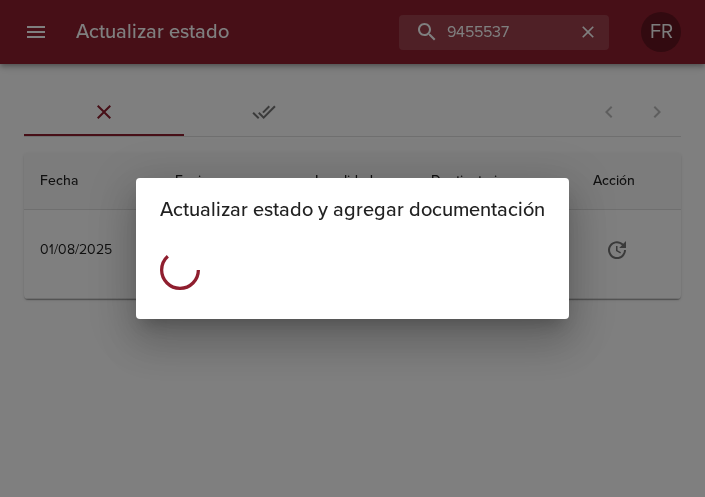 scroll, scrollTop: 0, scrollLeft: 0, axis: both 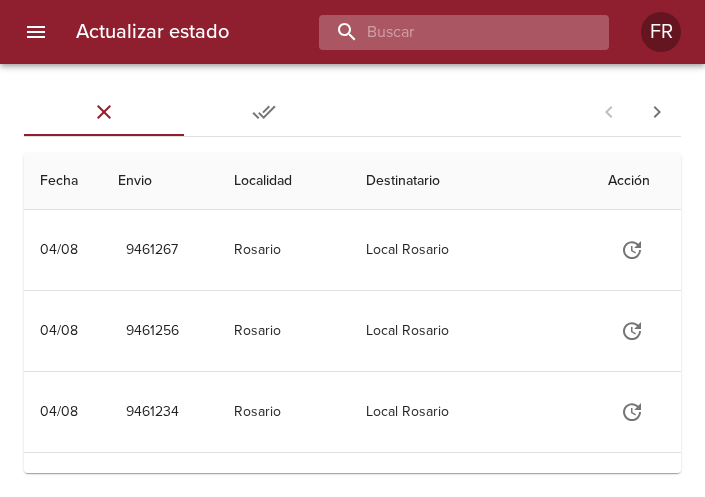 click at bounding box center [447, 32] 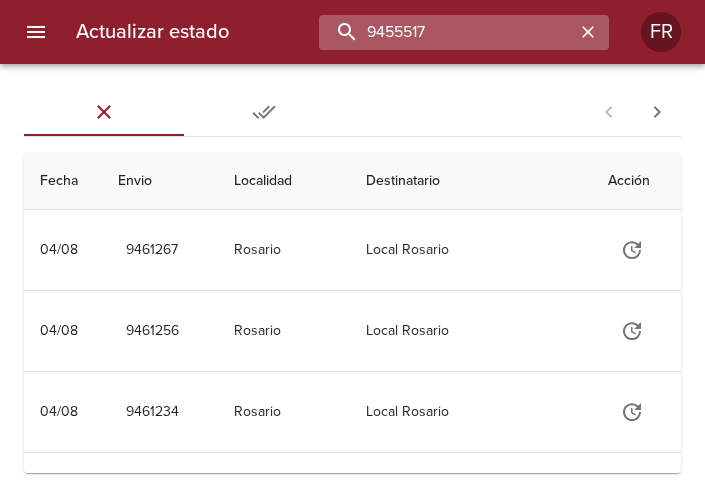 type on "9455517" 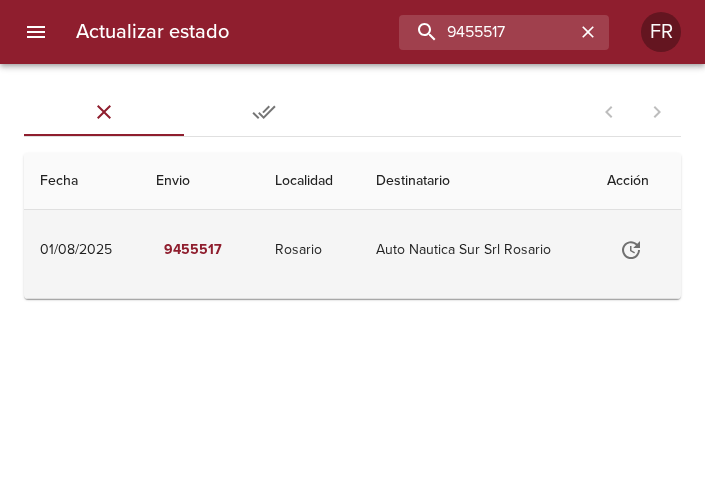 click at bounding box center [636, 250] 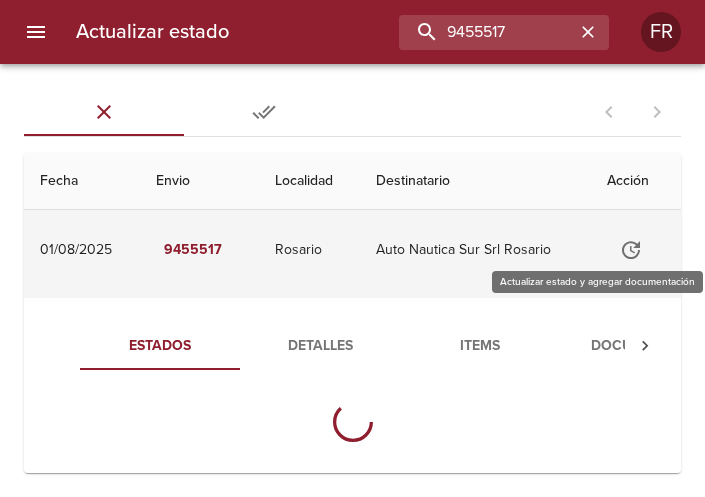 click 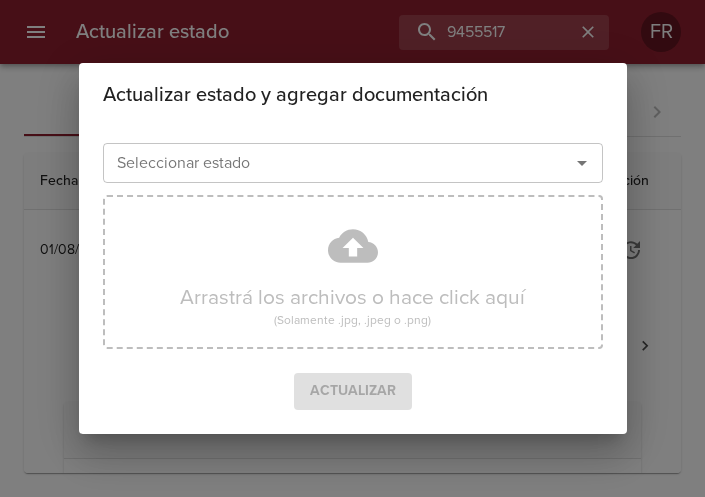 click 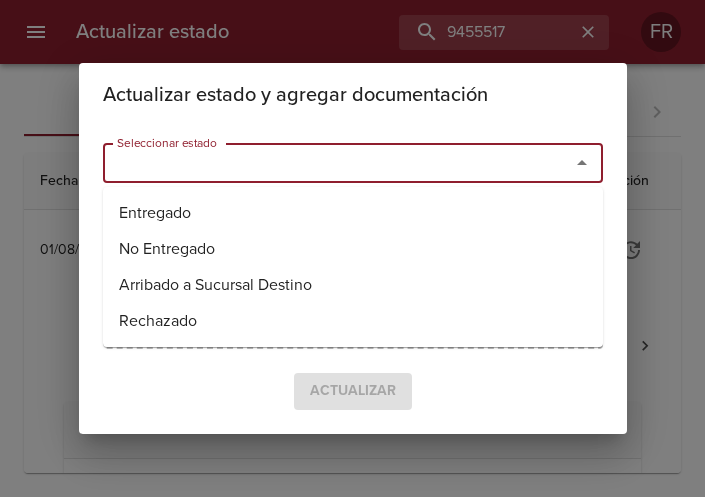 click on "Entregado" at bounding box center [353, 213] 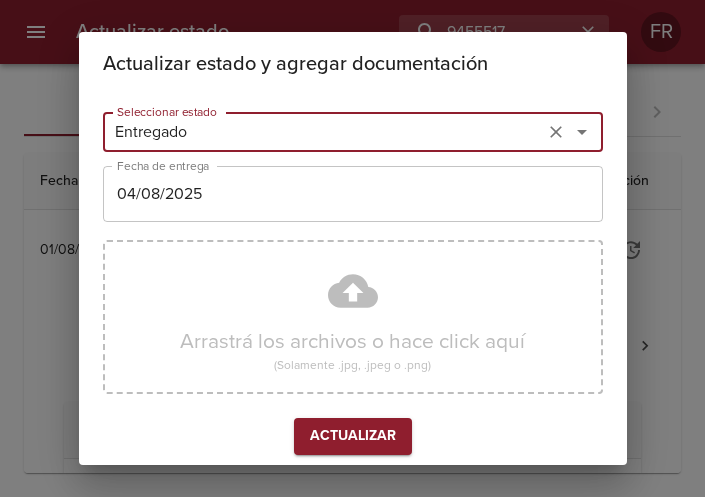 type on "Entregado" 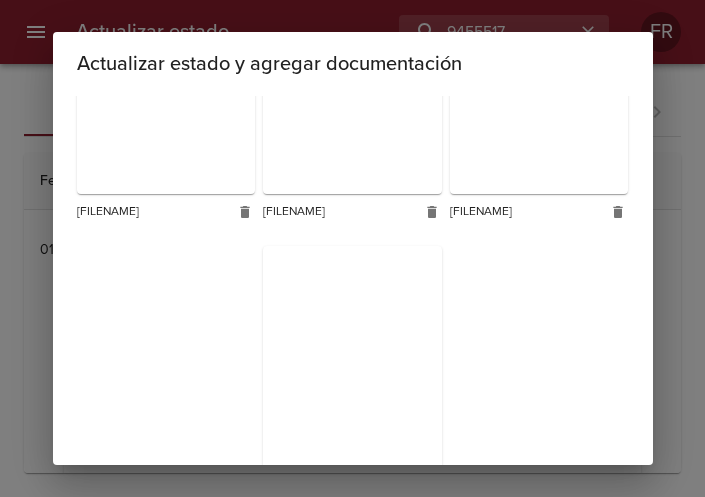 scroll, scrollTop: 1193, scrollLeft: 0, axis: vertical 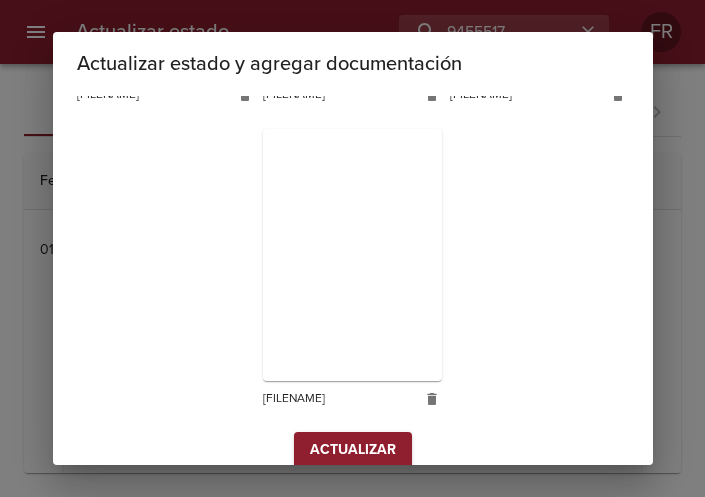 click on "Actualizar" at bounding box center [353, 450] 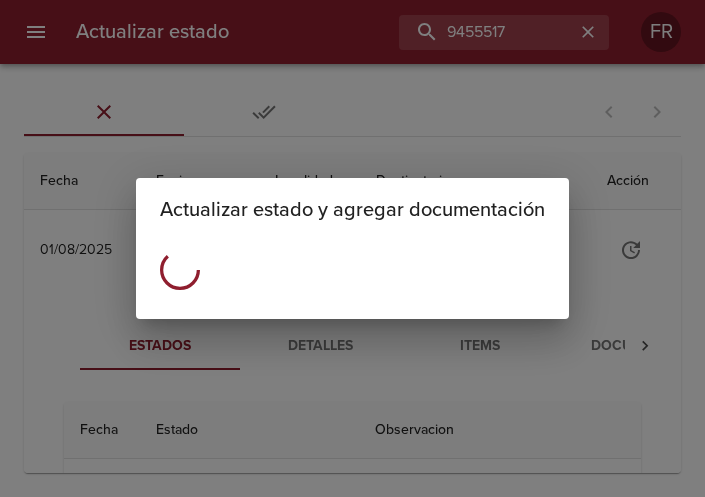 scroll, scrollTop: 0, scrollLeft: 0, axis: both 